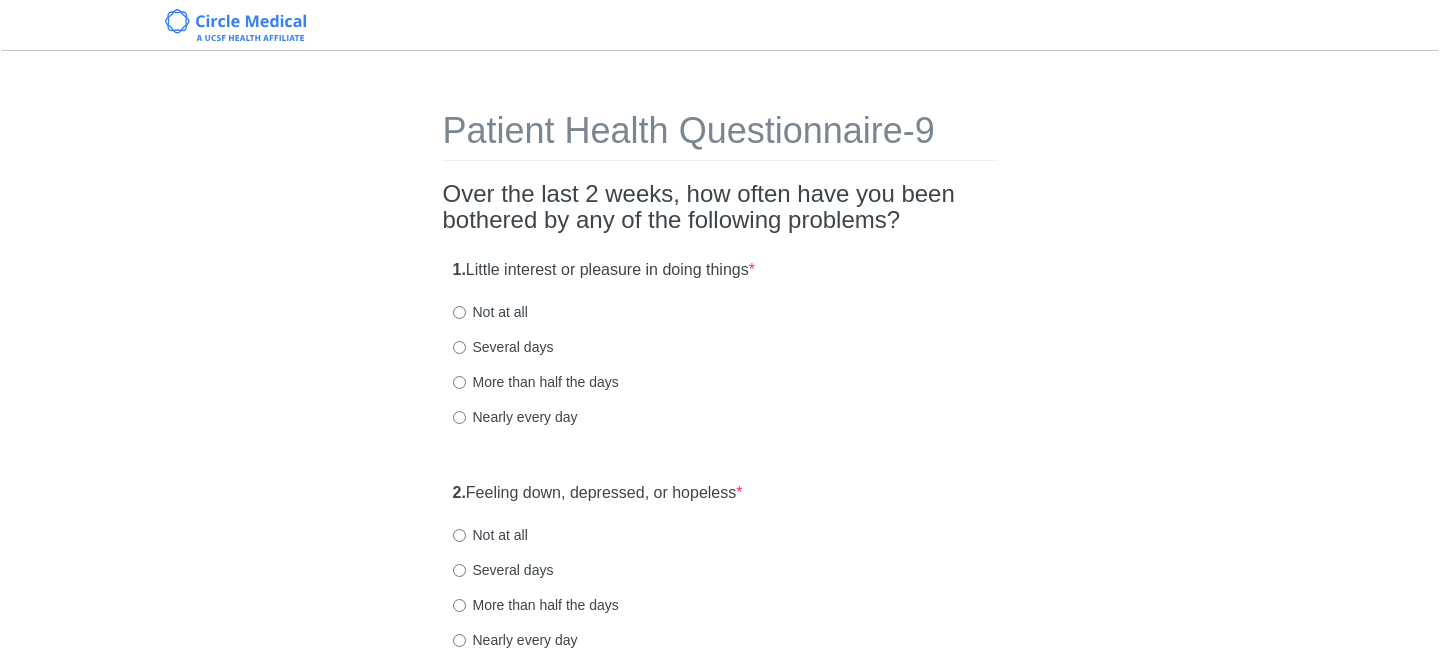scroll, scrollTop: 0, scrollLeft: 0, axis: both 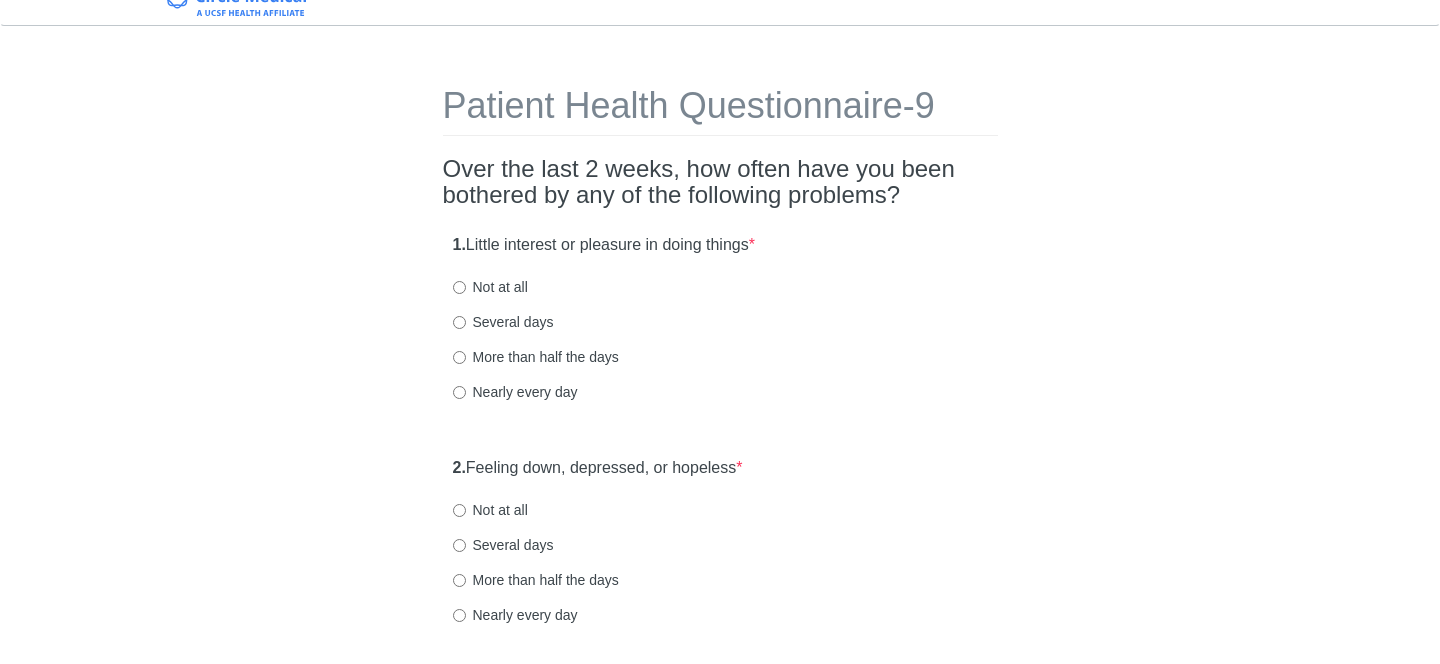 click on "Not at all" at bounding box center (490, 287) 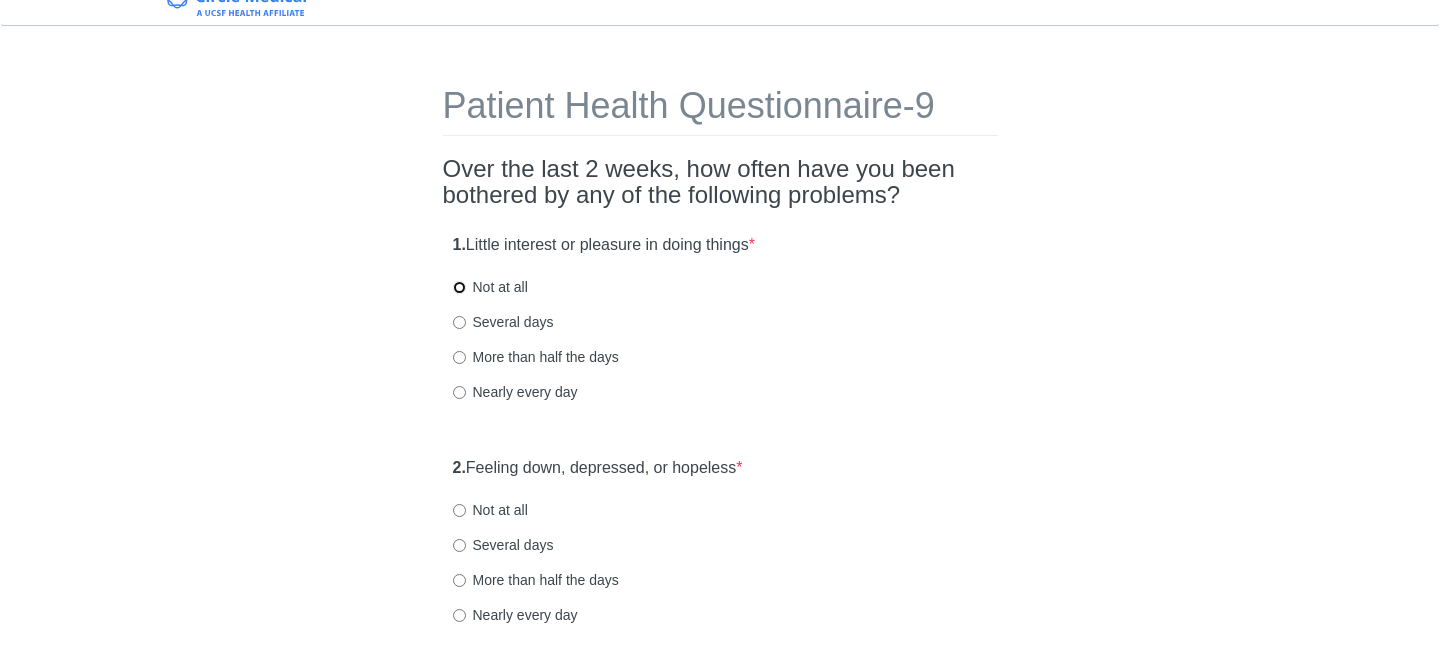 click on "Not at all" at bounding box center [459, 287] 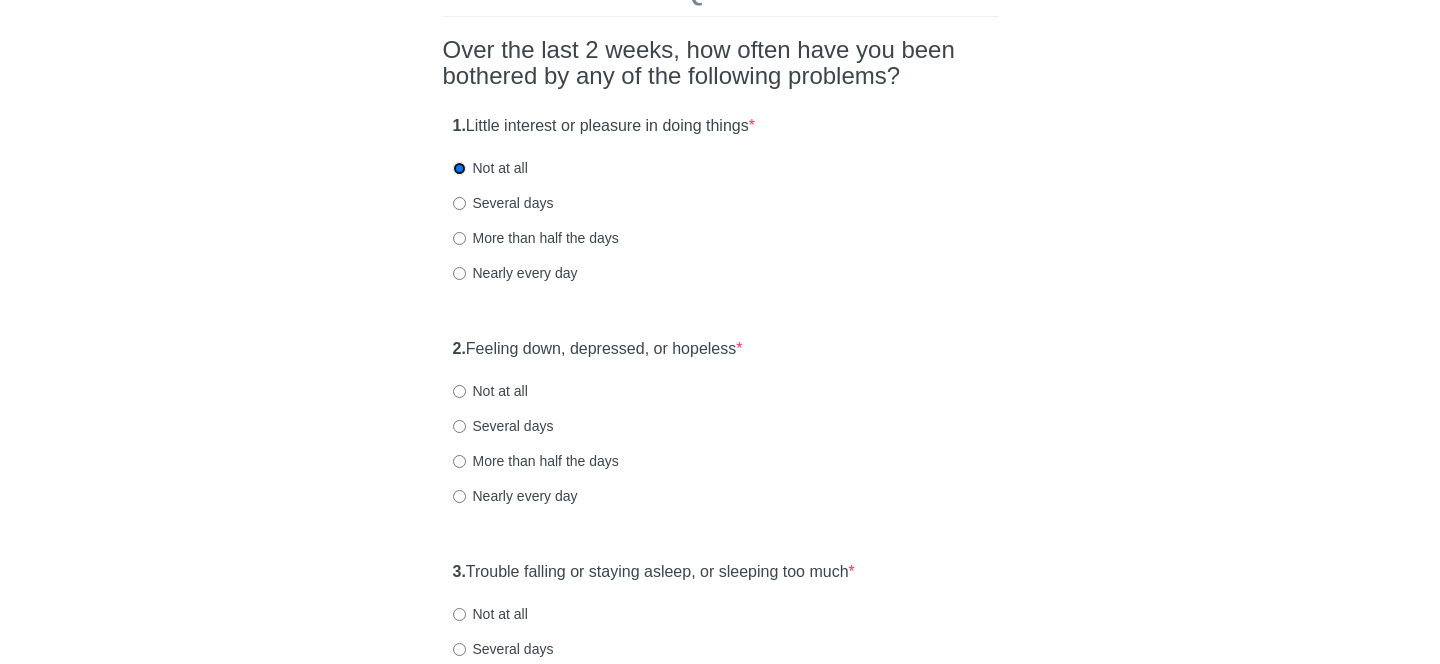 scroll, scrollTop: 152, scrollLeft: 0, axis: vertical 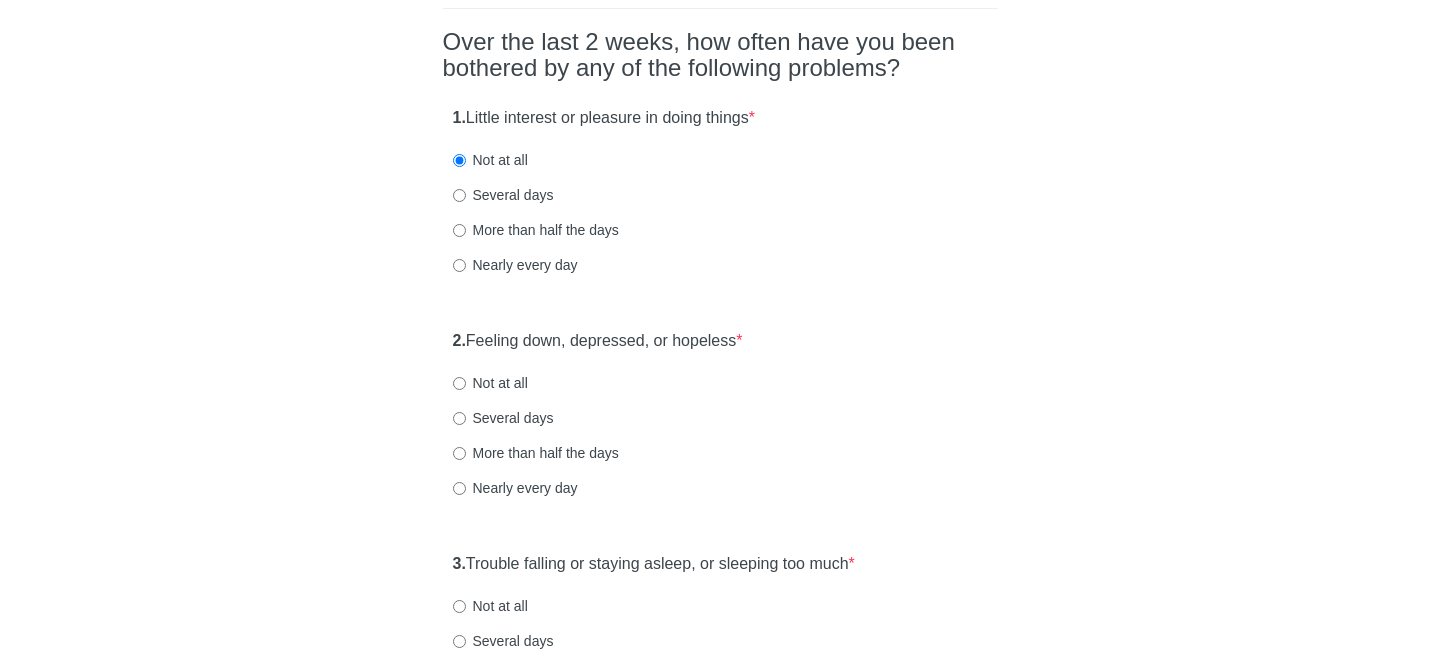 click on "Several days" at bounding box center [503, 195] 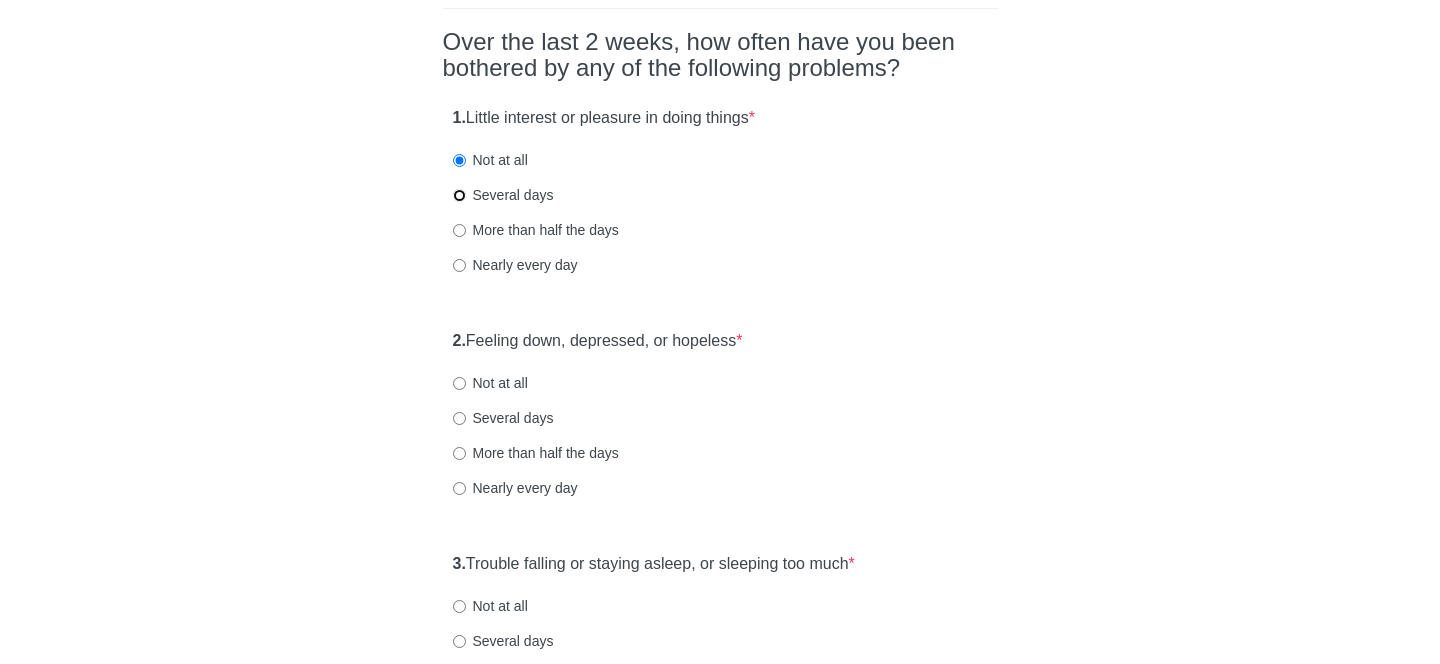 click on "Several days" at bounding box center [459, 195] 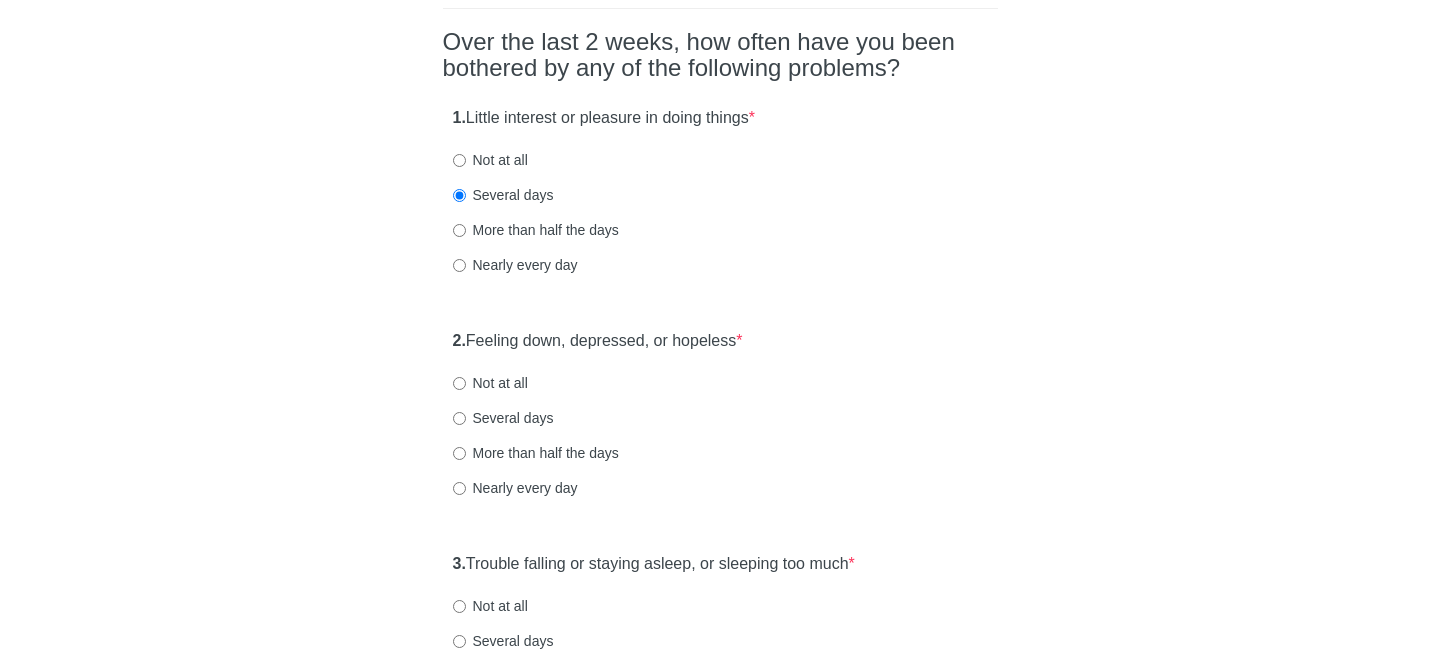 click on "Not at all" at bounding box center (490, 160) 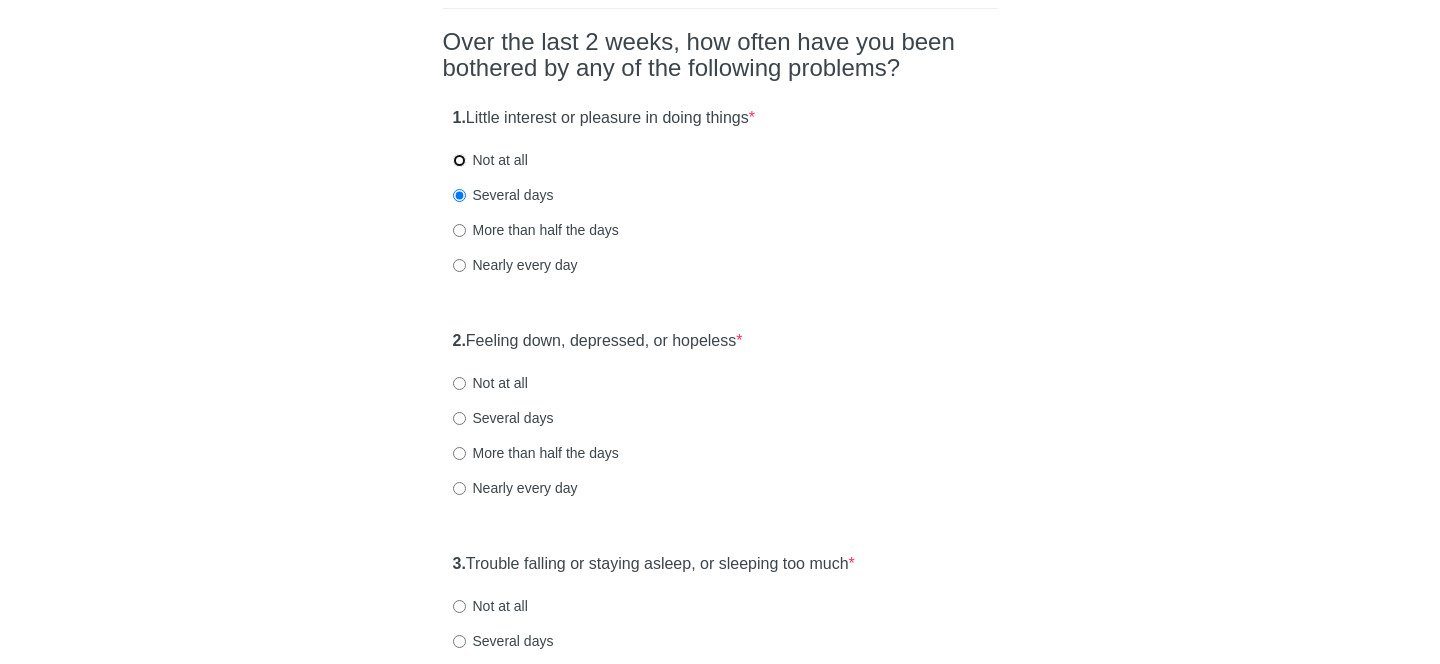 radio on "true" 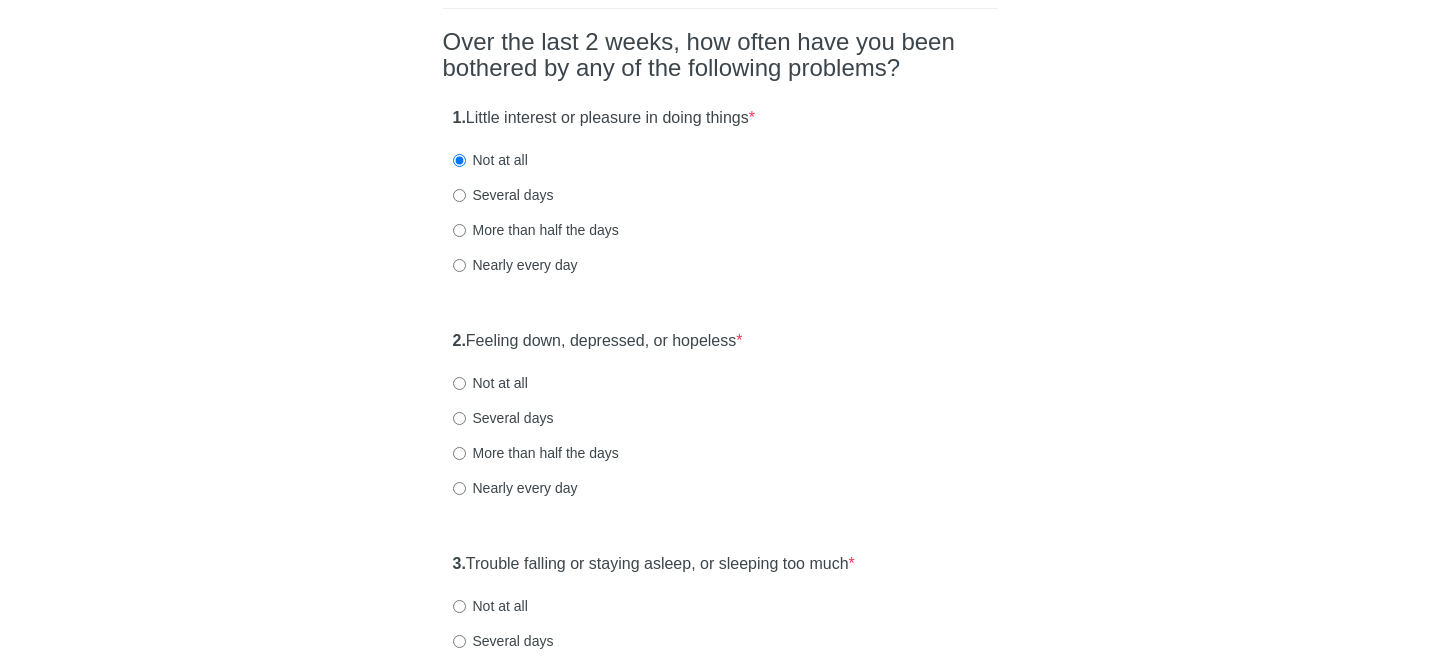 click on "Not at all" at bounding box center [490, 383] 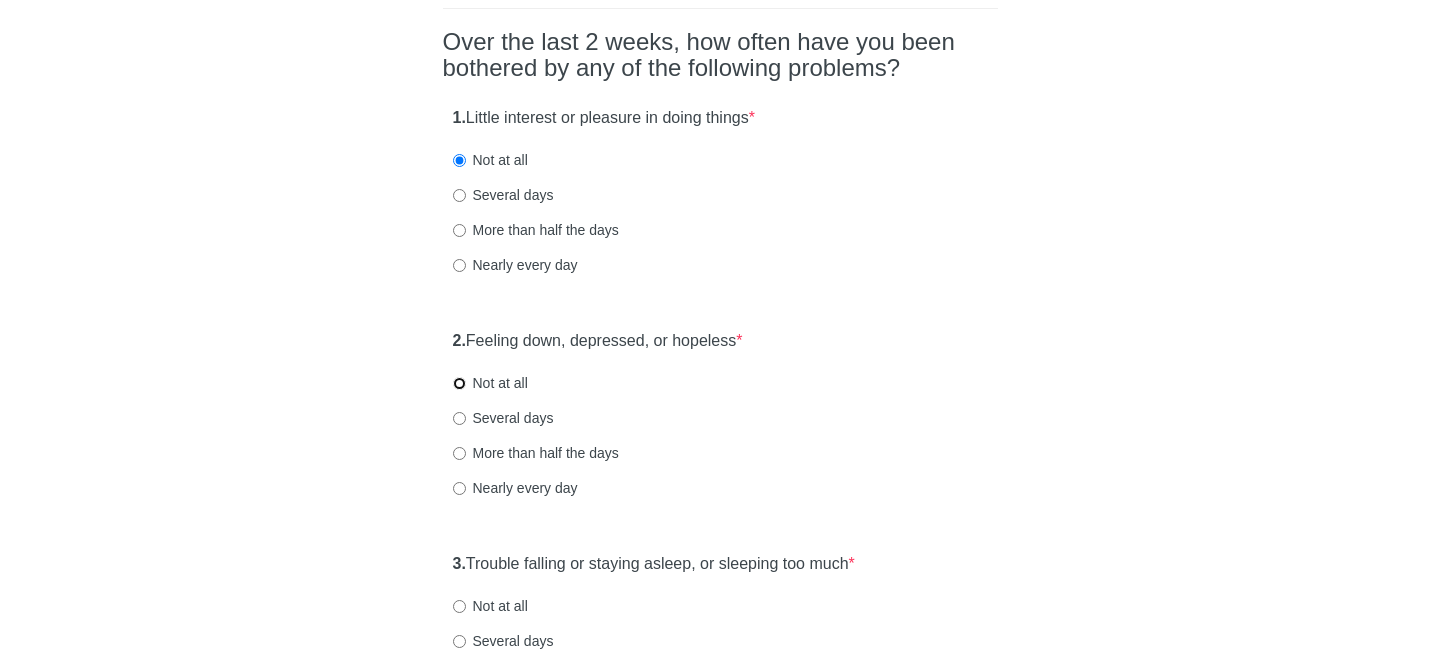 radio on "true" 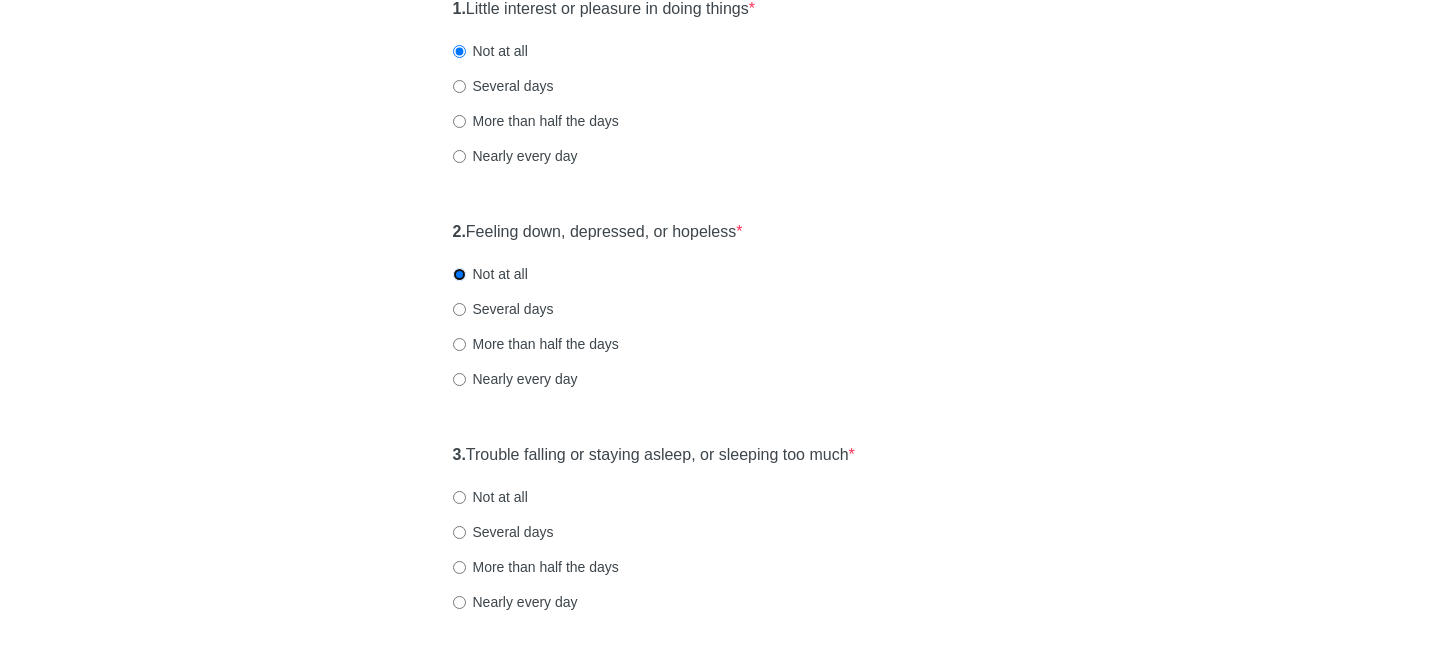 scroll, scrollTop: 319, scrollLeft: 0, axis: vertical 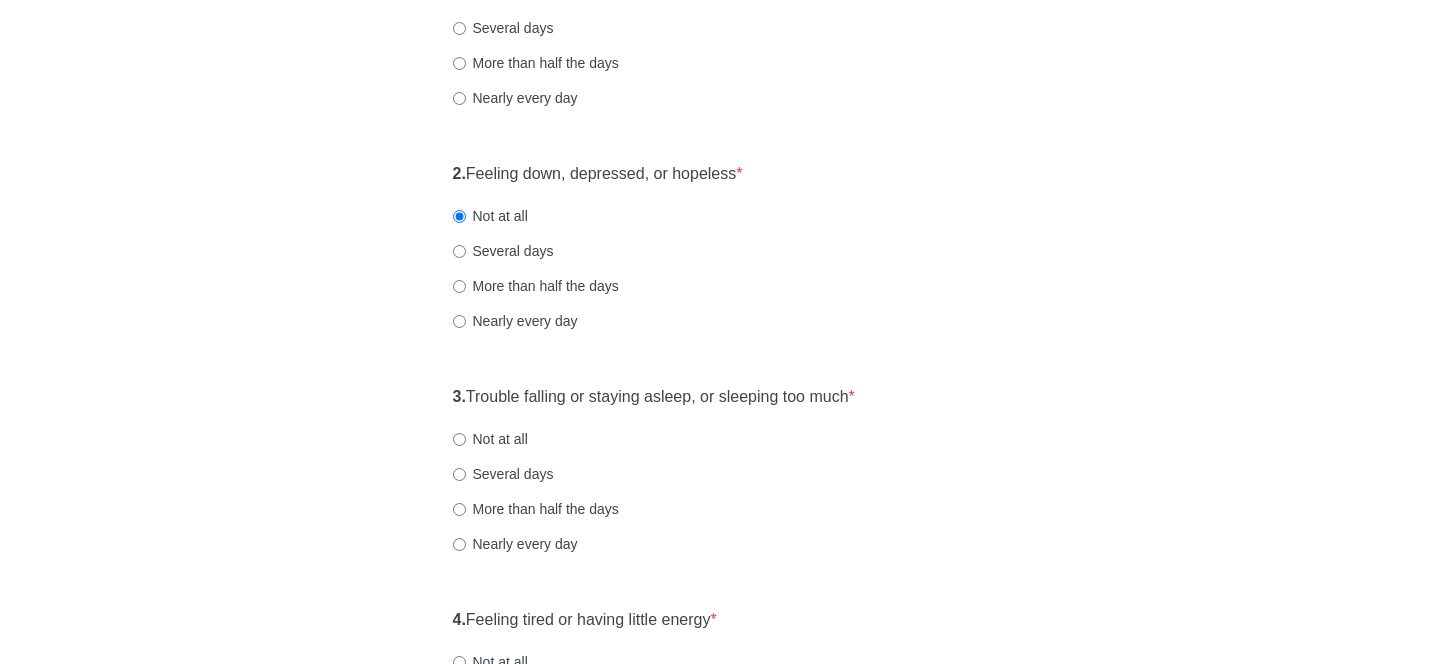click on "Several days" at bounding box center (503, 251) 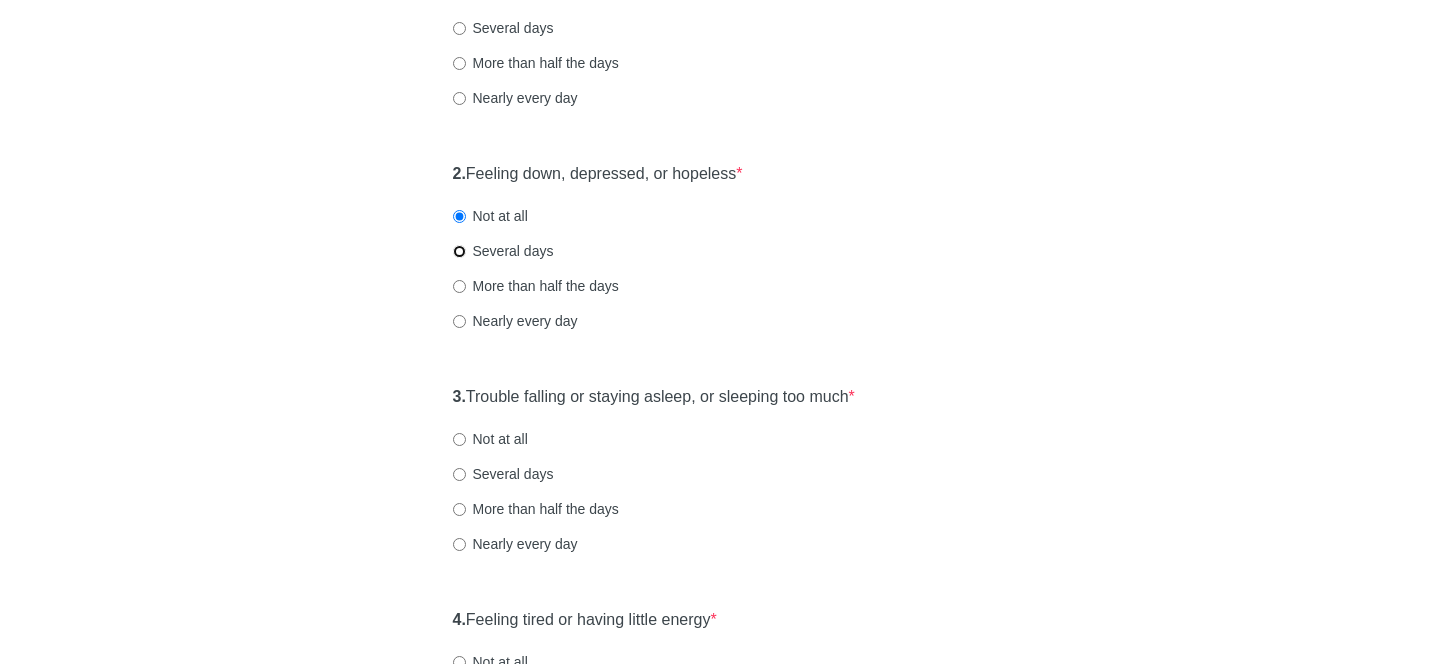 click on "Several days" at bounding box center [459, 251] 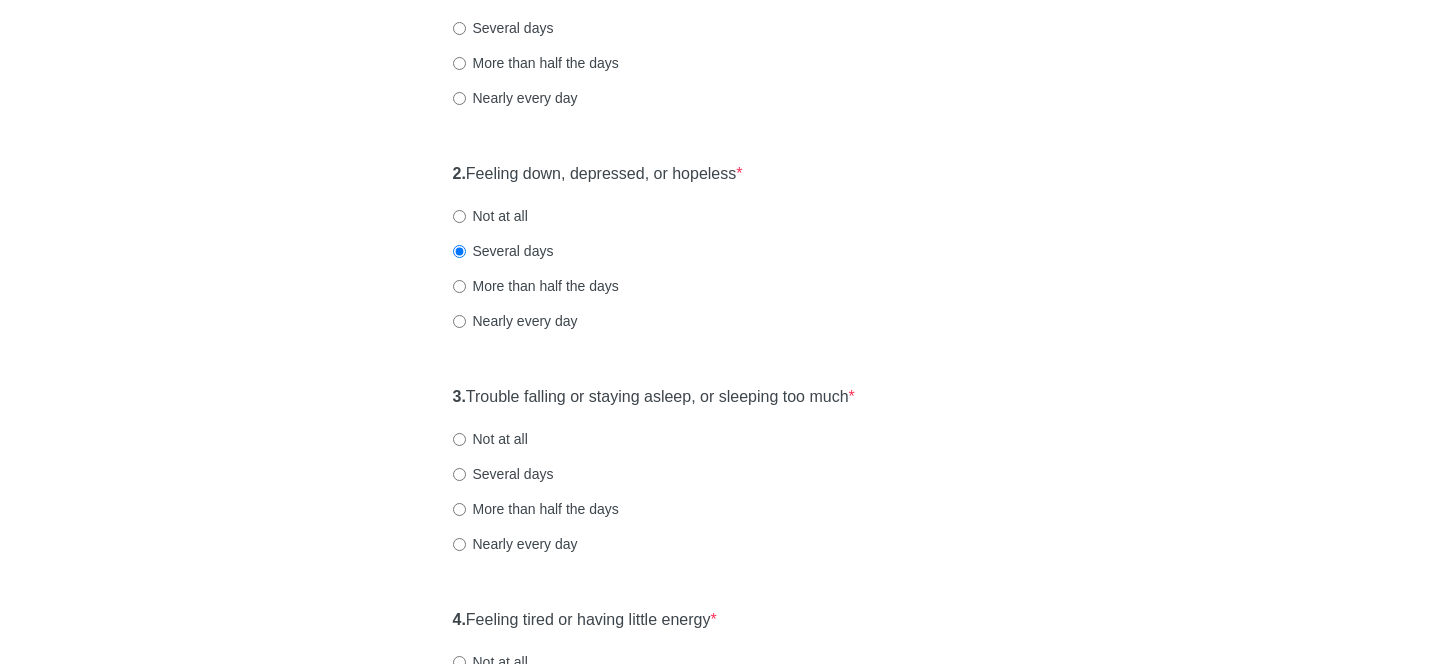 click on "Not at all" at bounding box center [490, 439] 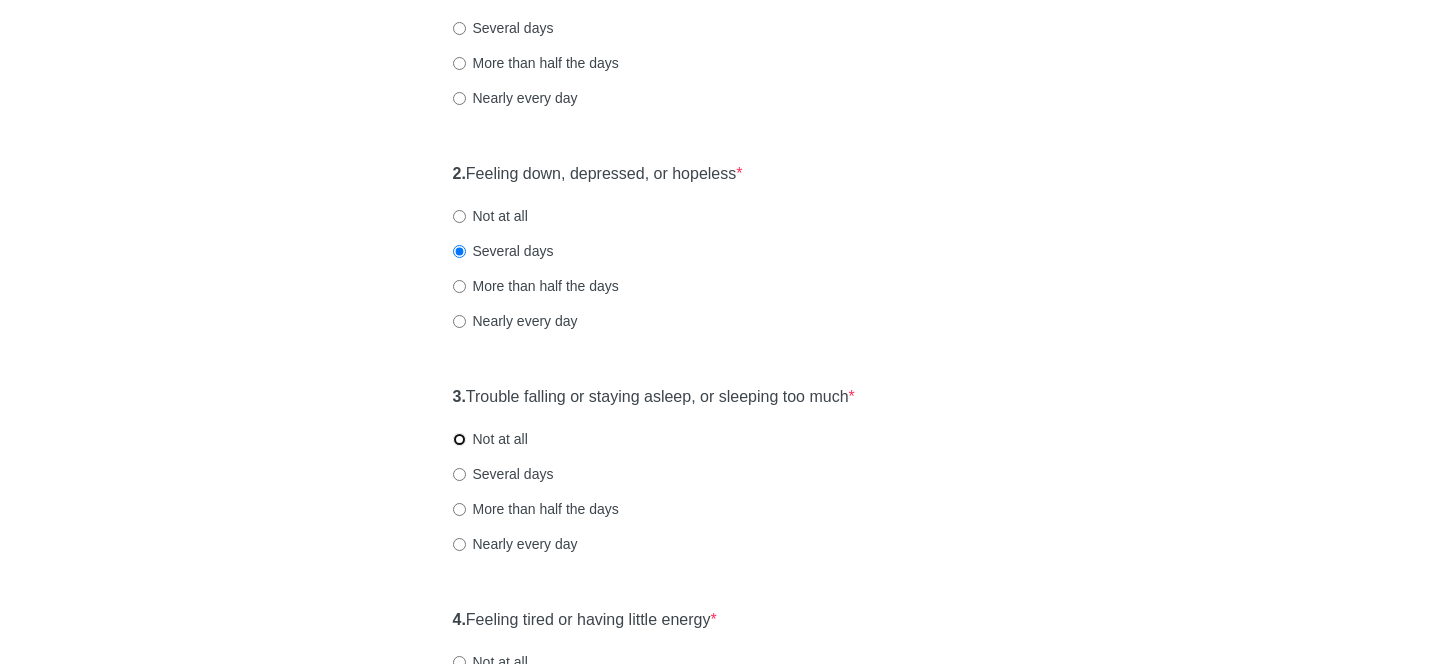 radio on "true" 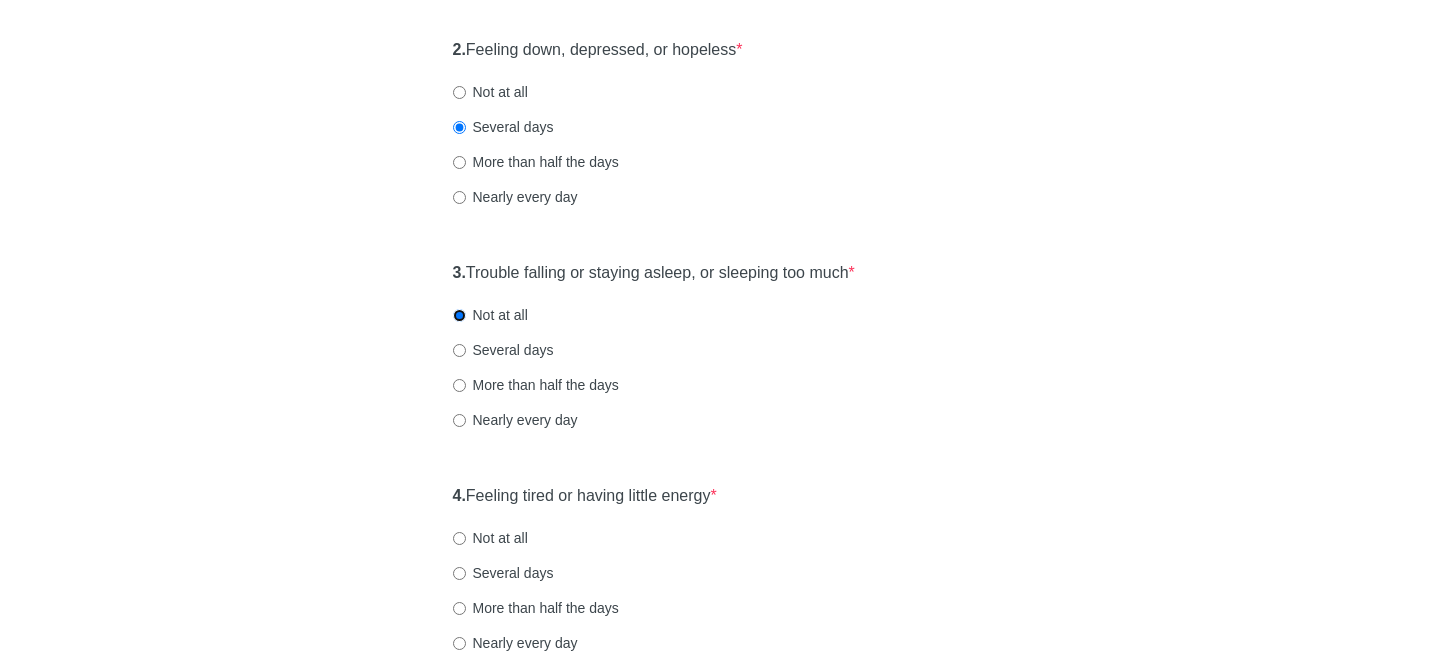 scroll, scrollTop: 551, scrollLeft: 0, axis: vertical 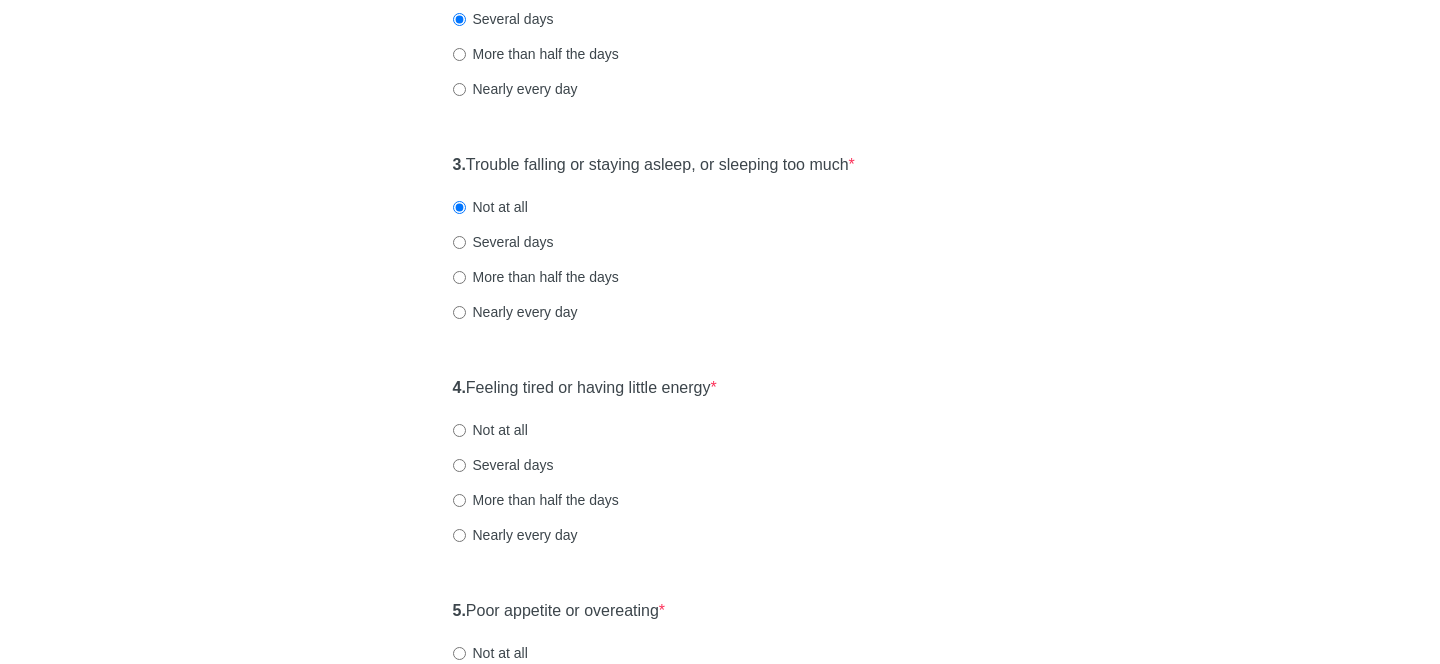 click on "Not at all" at bounding box center (490, 430) 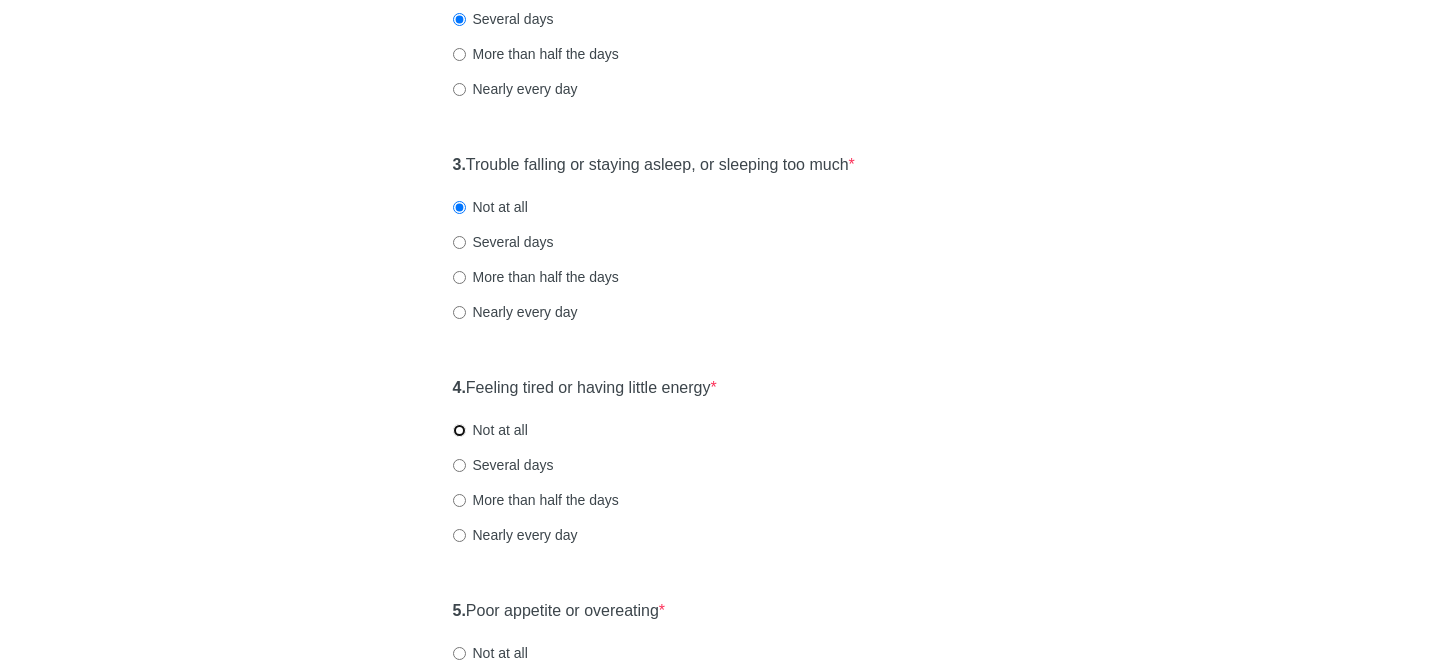 click on "Not at all" at bounding box center (459, 430) 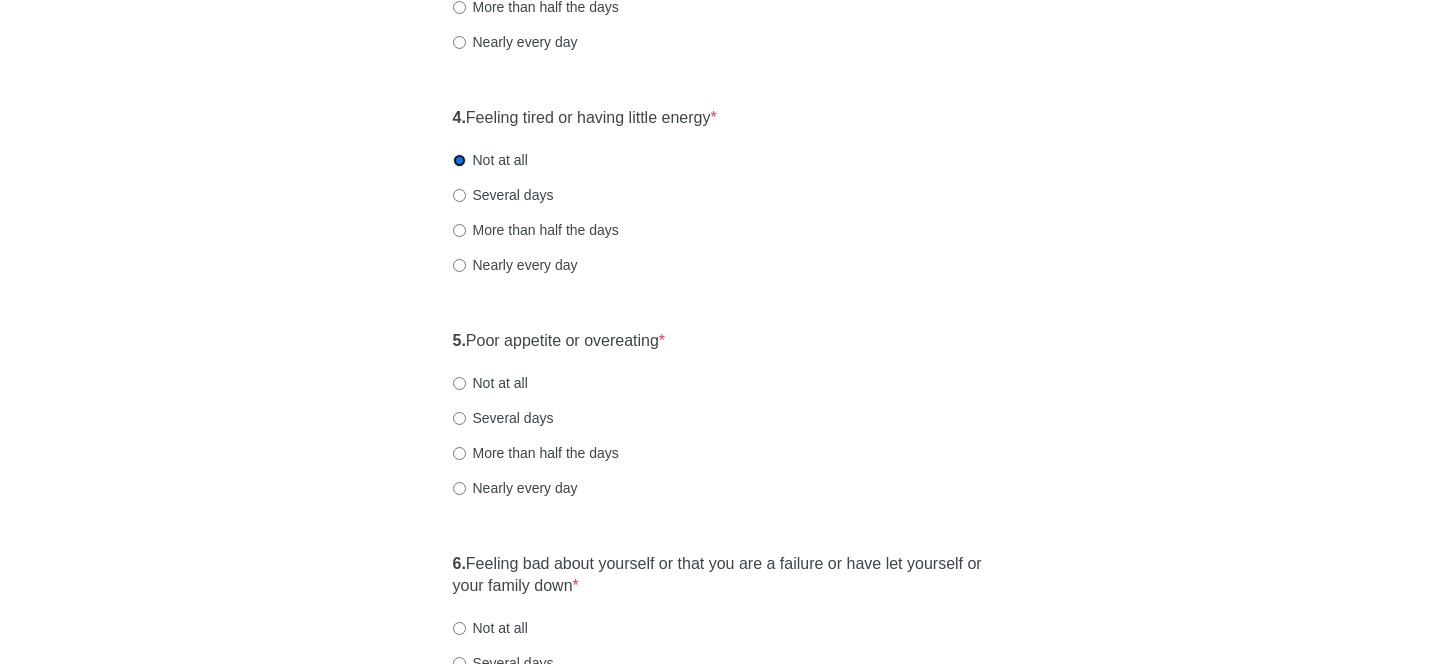 scroll, scrollTop: 838, scrollLeft: 0, axis: vertical 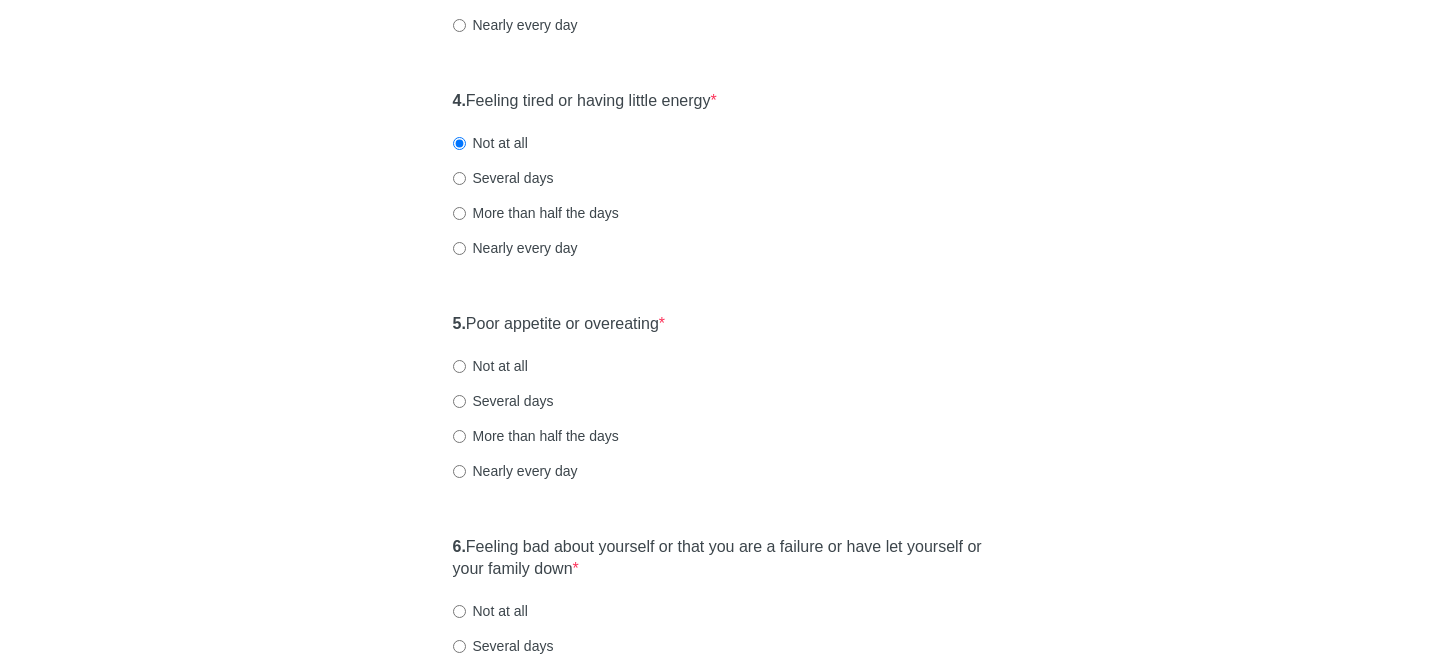 click on "Not at all" at bounding box center [490, 366] 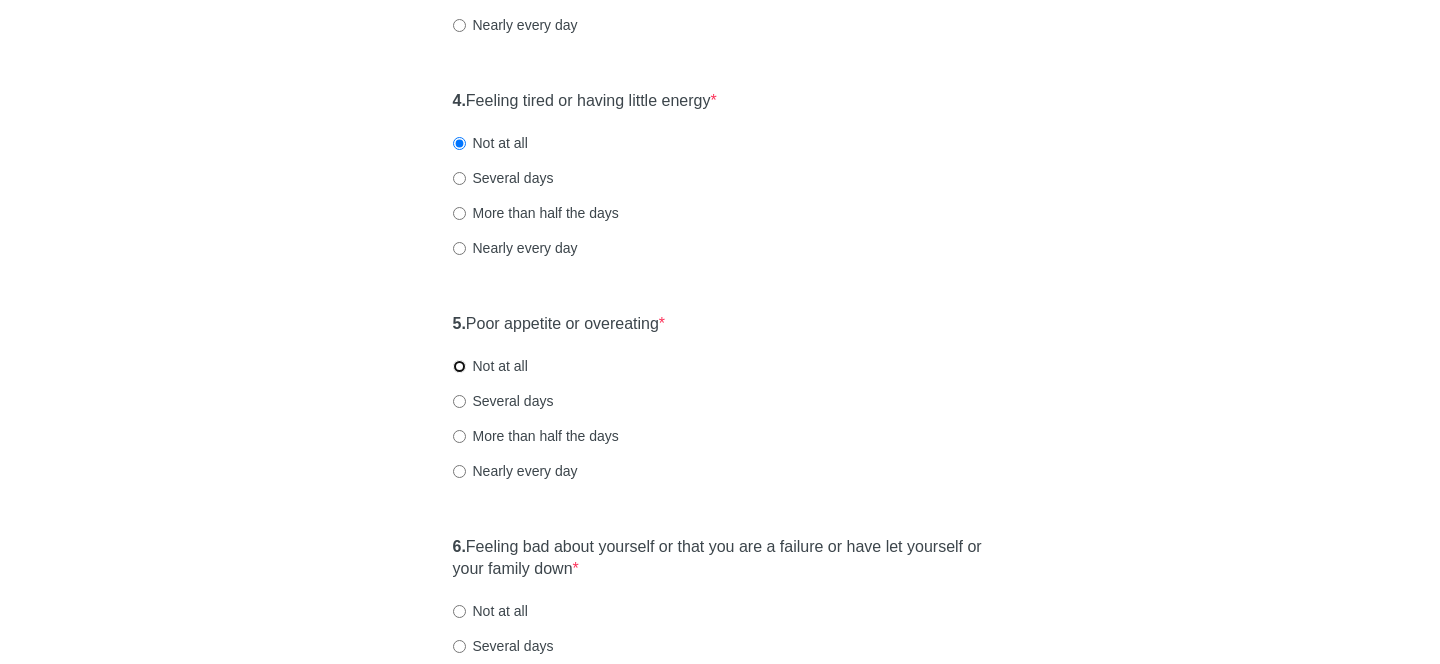 click on "Not at all" at bounding box center [459, 366] 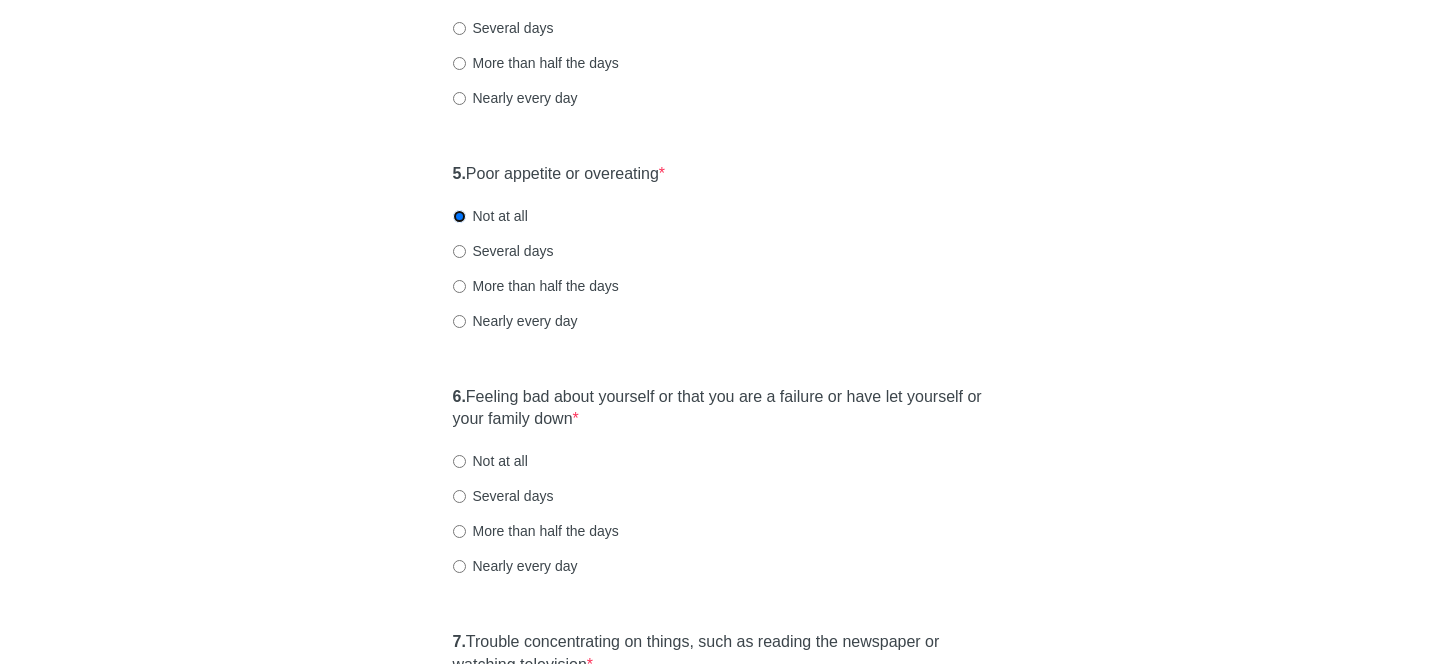 scroll, scrollTop: 1009, scrollLeft: 0, axis: vertical 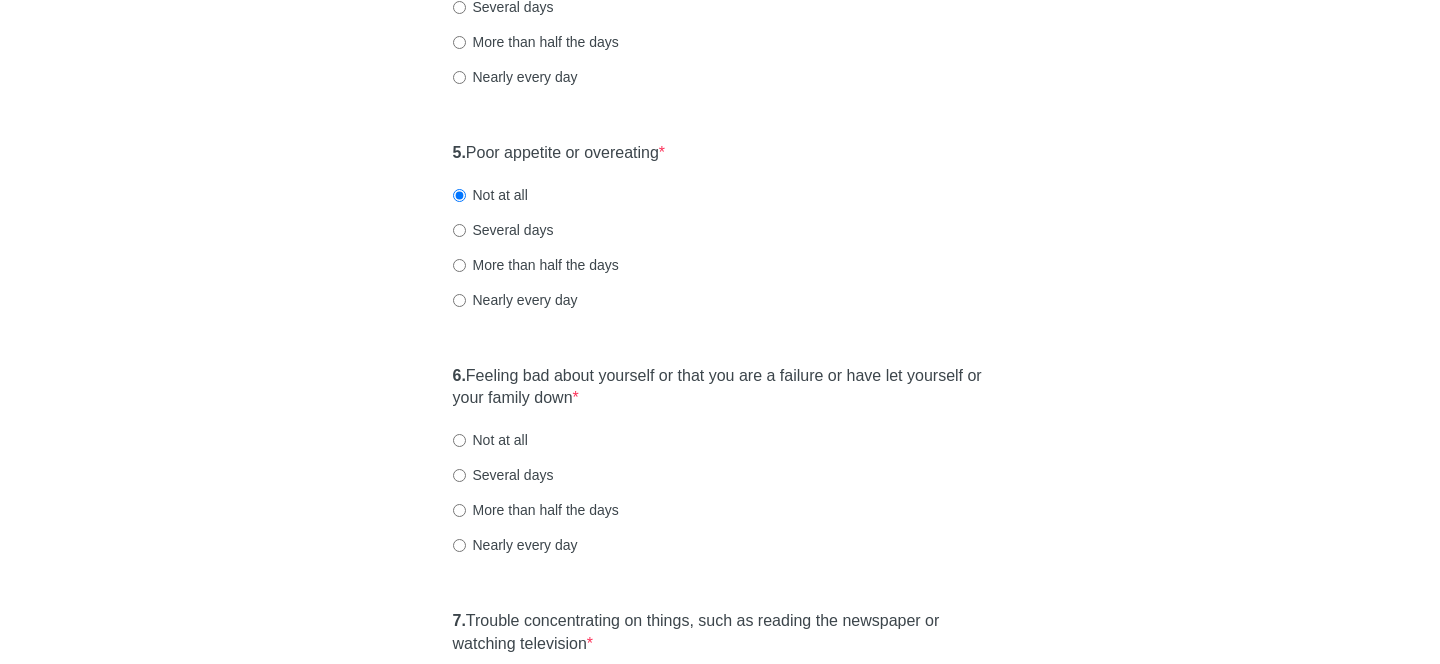 click on "Not at all" at bounding box center [490, 440] 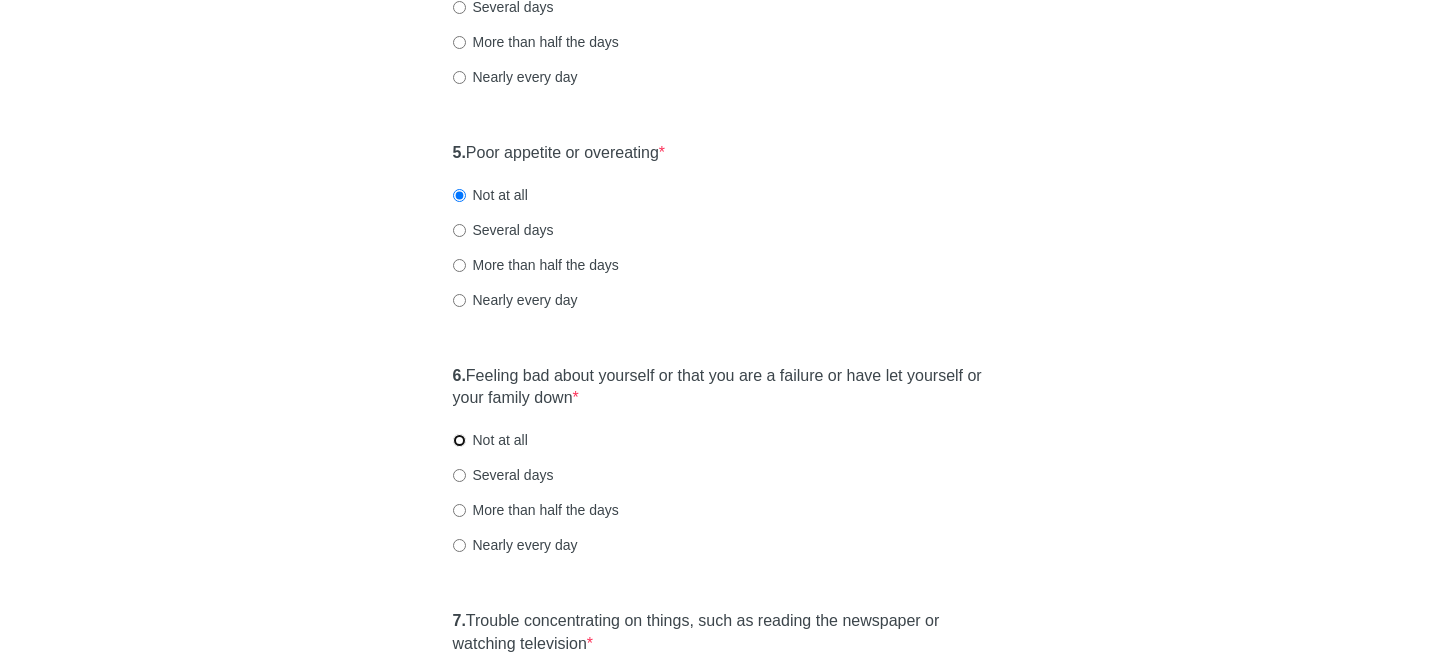 click on "Not at all" at bounding box center [459, 440] 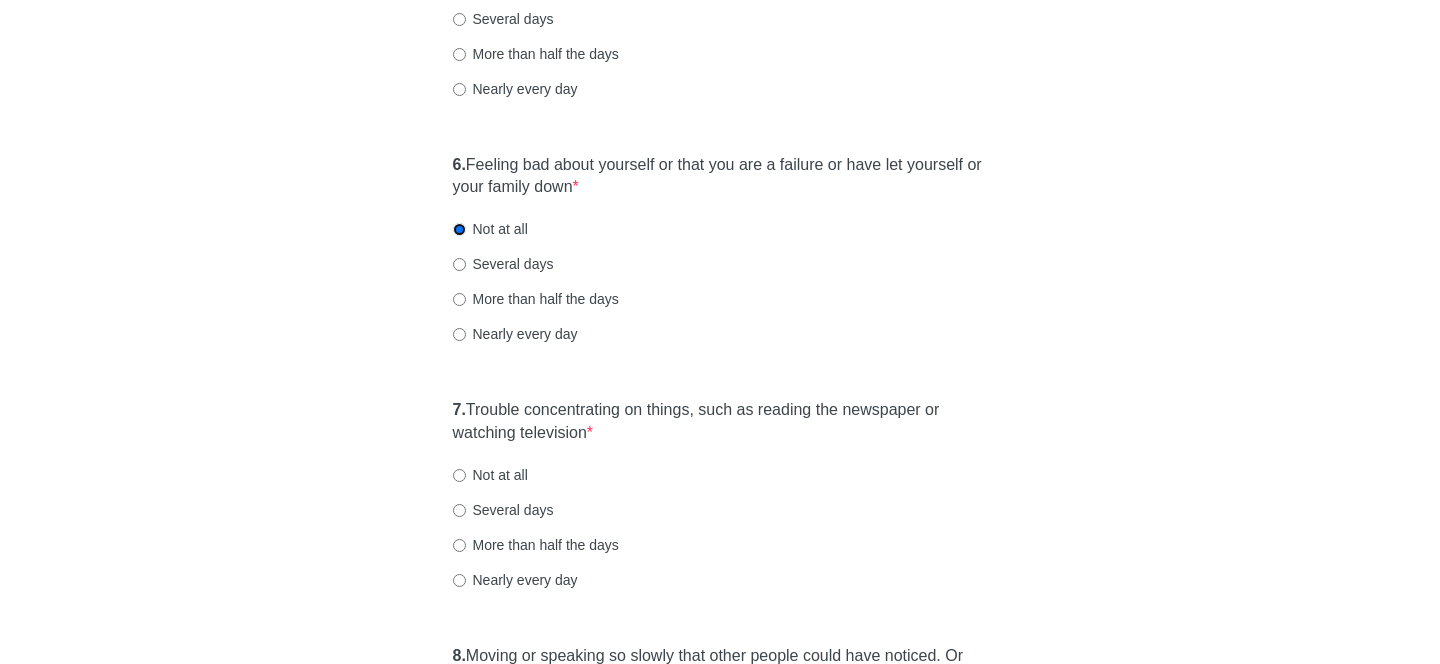 scroll, scrollTop: 1221, scrollLeft: 0, axis: vertical 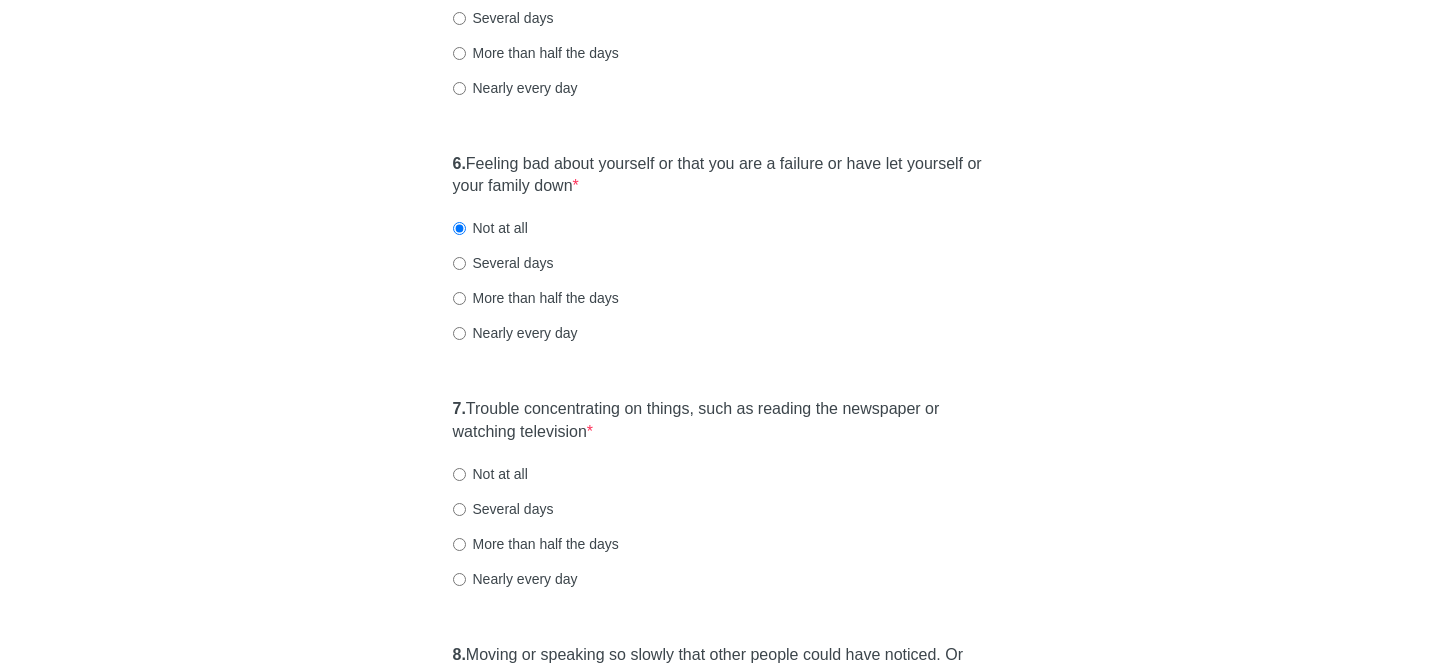 click on "Several days" at bounding box center [503, 263] 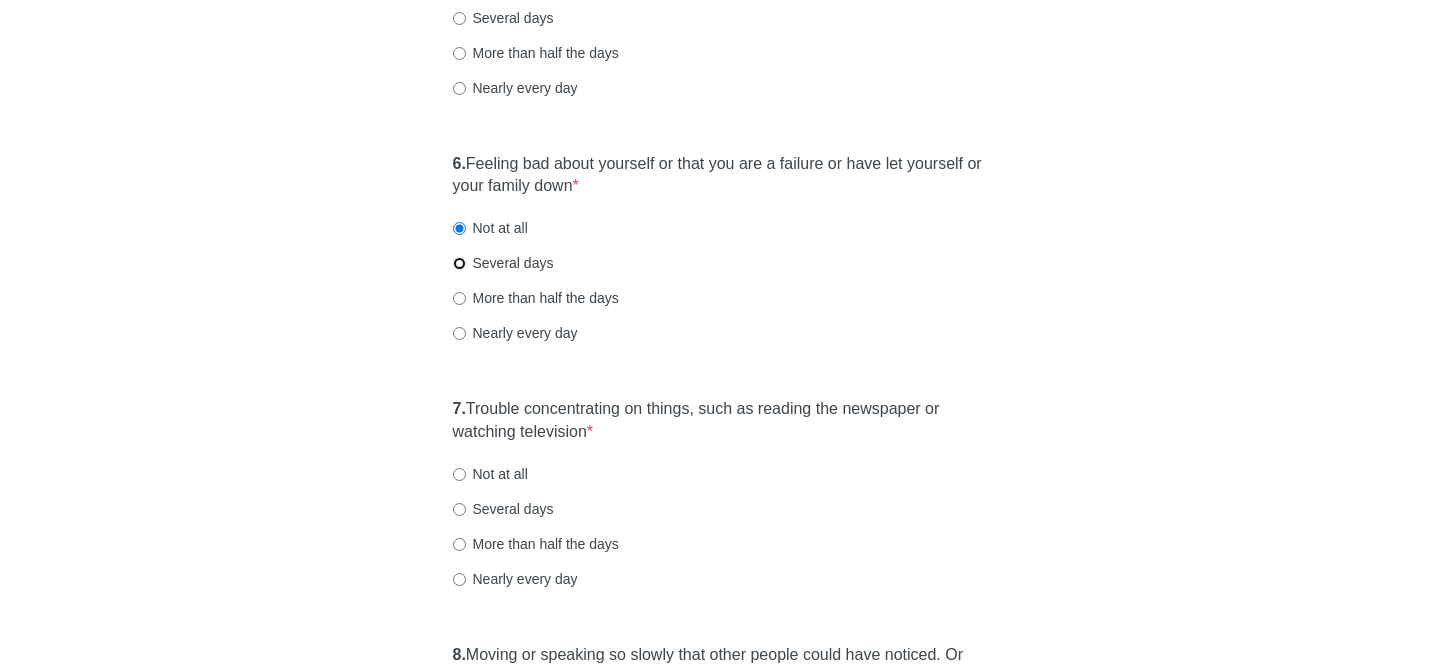 click on "Several days" at bounding box center (459, 263) 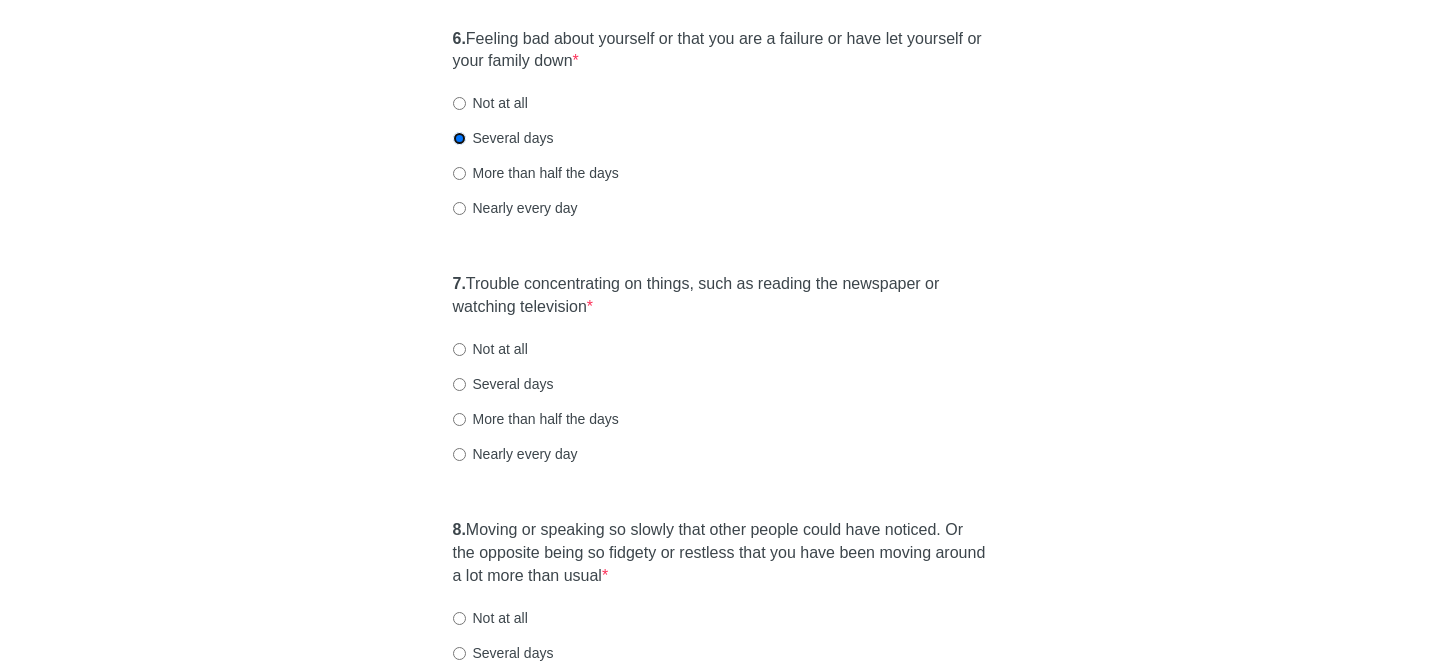 scroll, scrollTop: 1348, scrollLeft: 0, axis: vertical 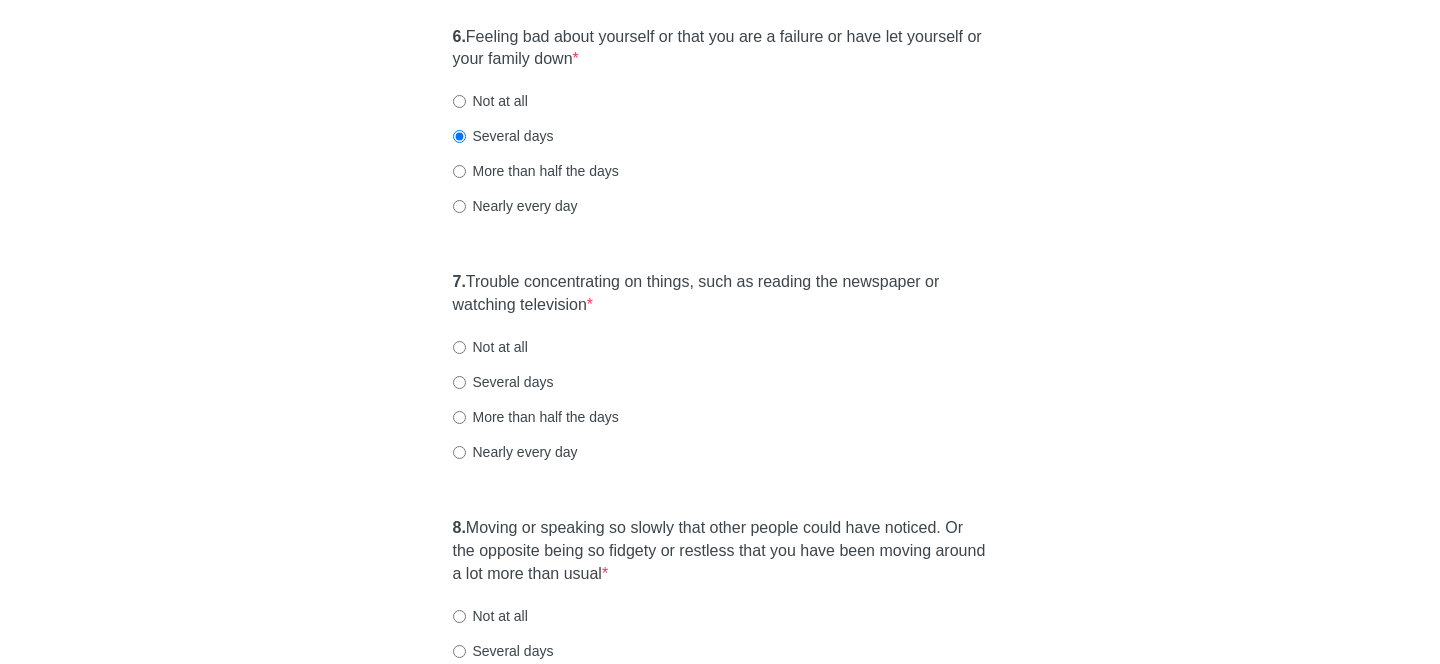 click on "Not at all" at bounding box center (490, 347) 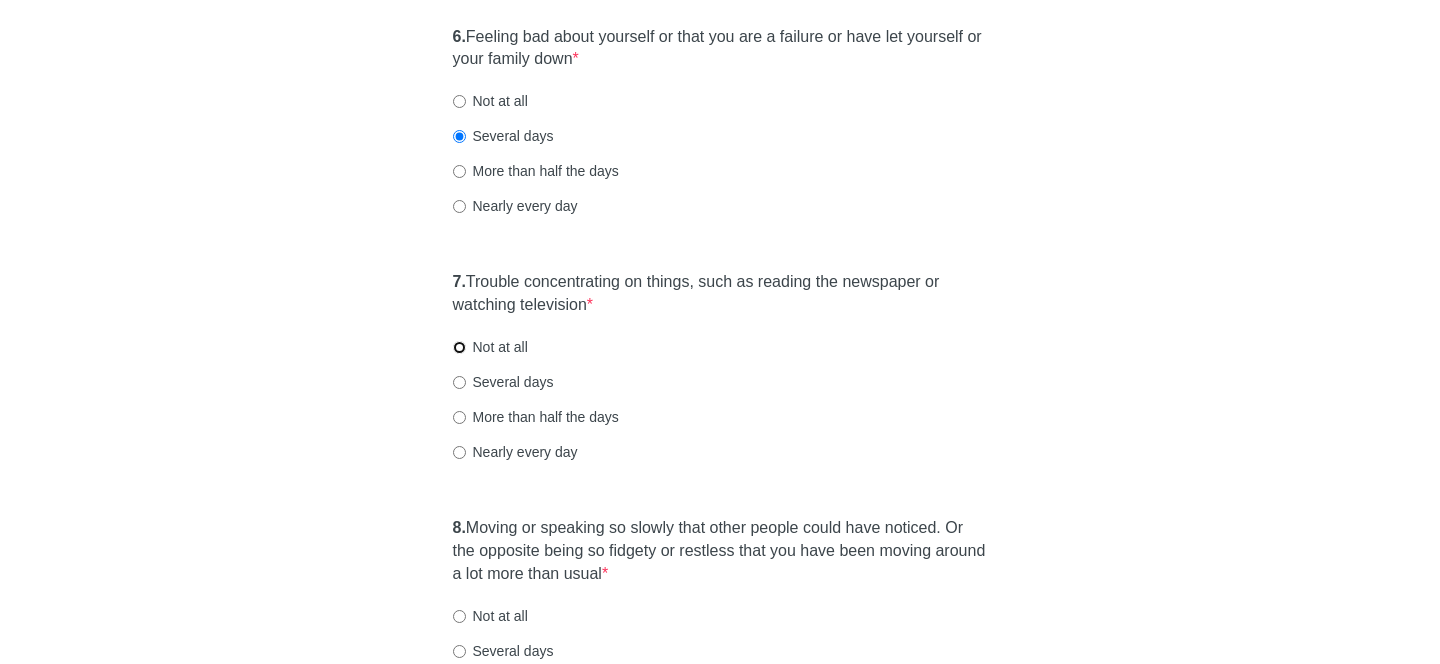 click on "Not at all" at bounding box center (459, 347) 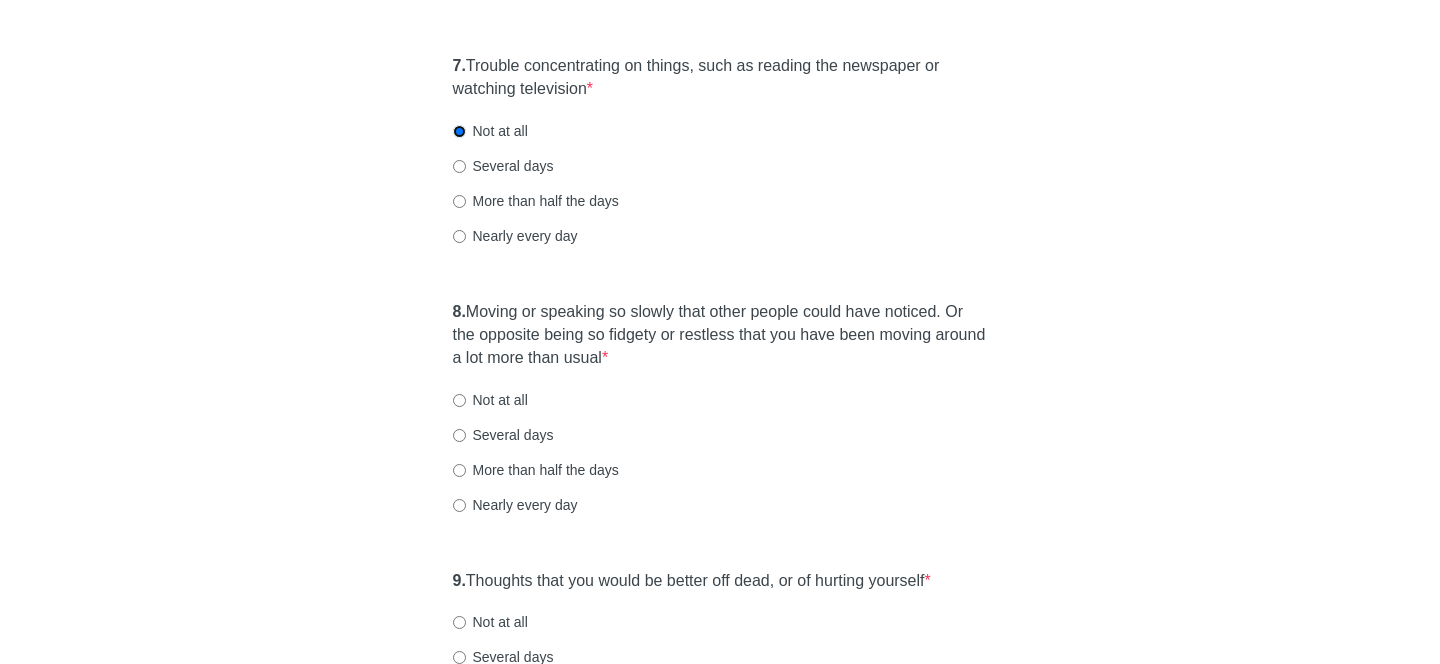 scroll, scrollTop: 1566, scrollLeft: 0, axis: vertical 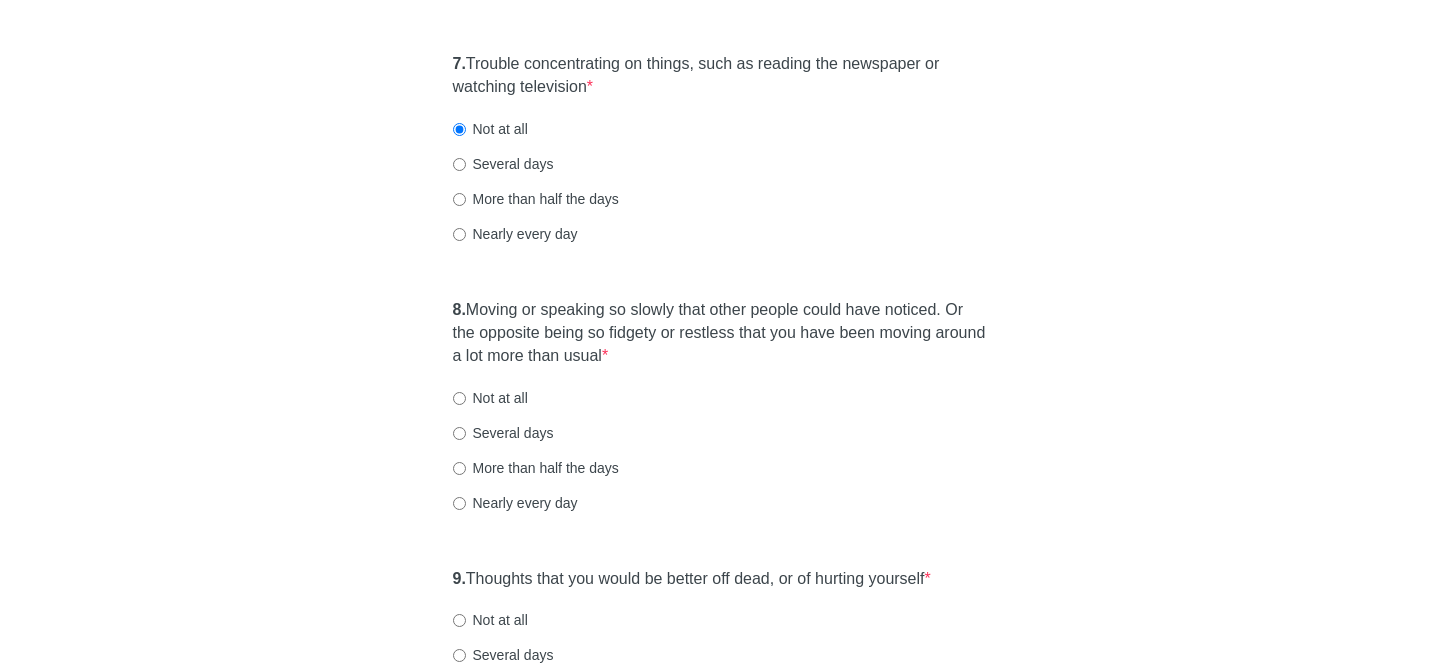 click on "7.  Trouble concentrating on things, such as reading the newspaper or watching television  * Not at all Several days More than half the days Nearly every day" at bounding box center (720, 158) 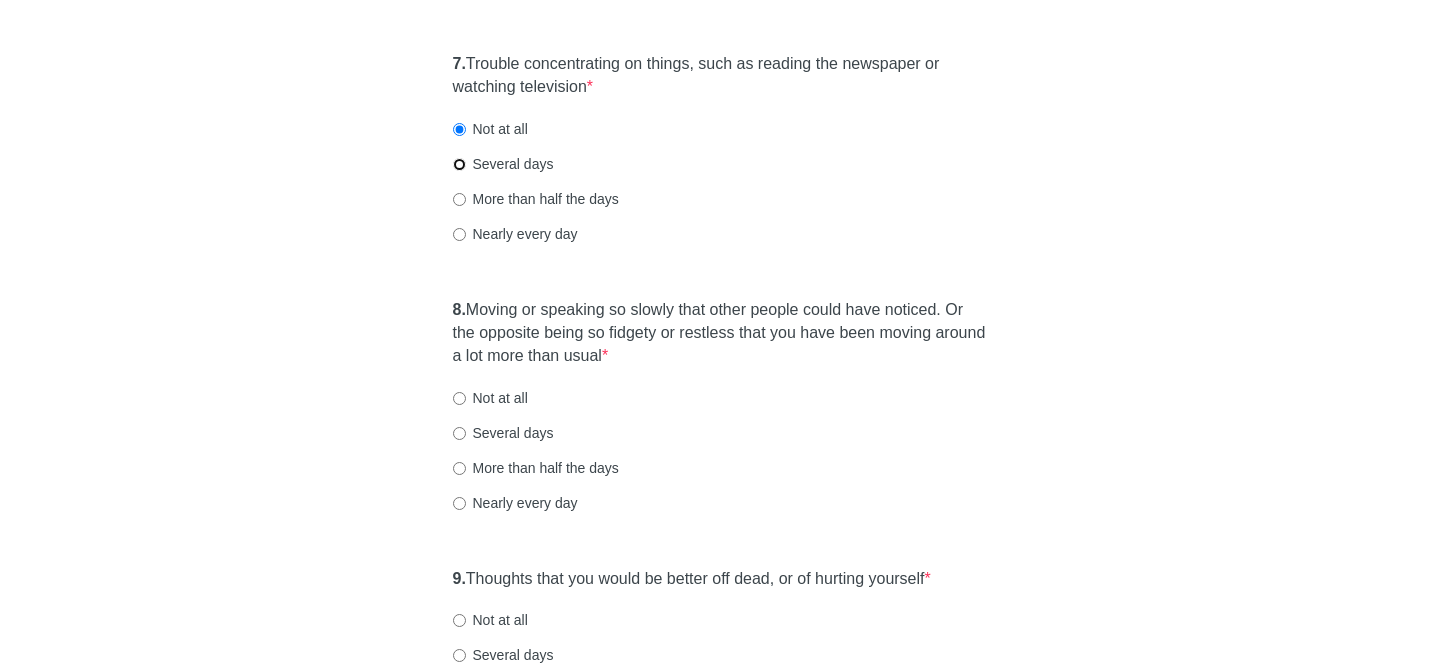 radio on "true" 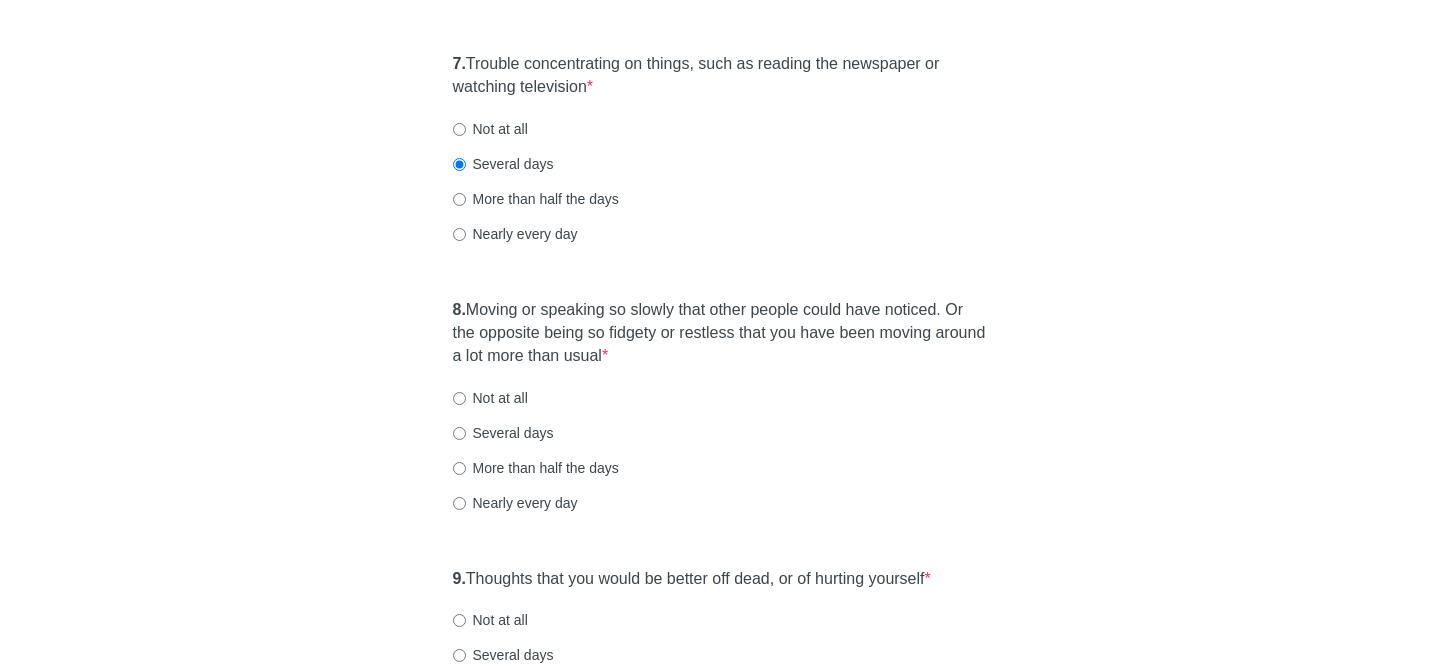 click on "Not at all" at bounding box center (490, 398) 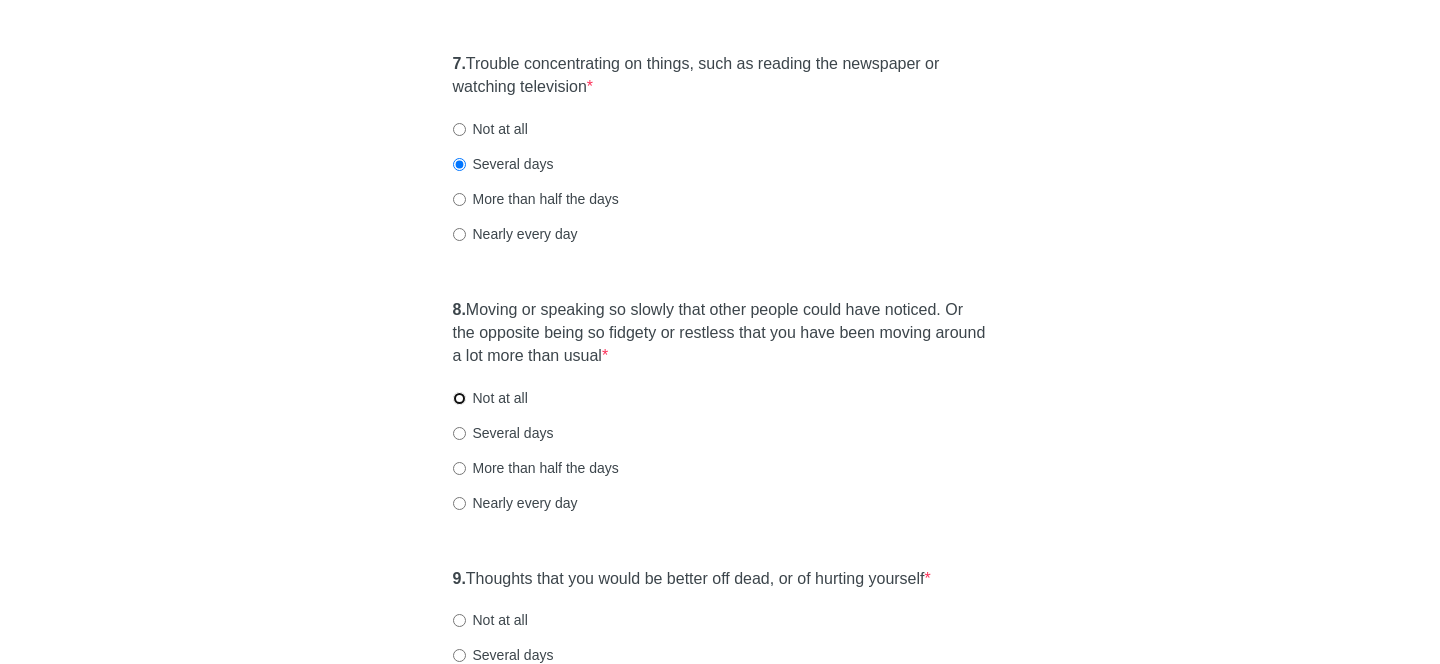 click on "Not at all" at bounding box center (459, 398) 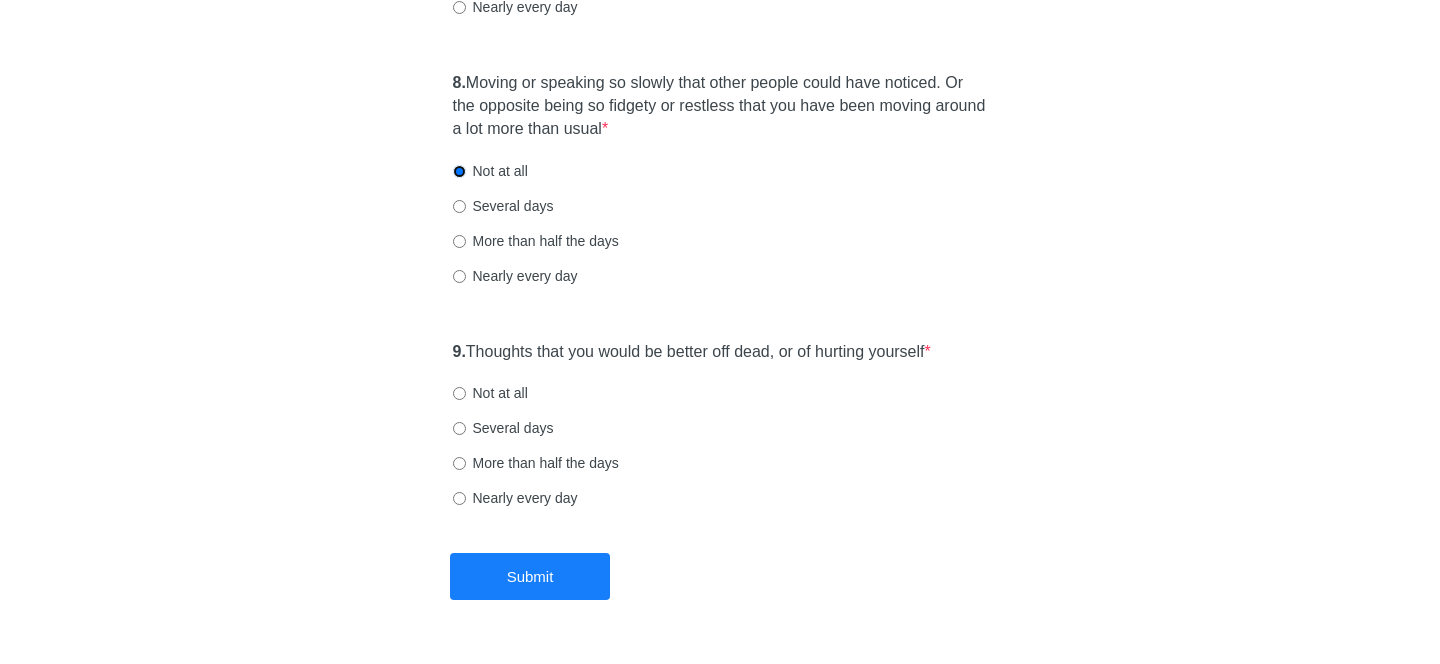 scroll, scrollTop: 1797, scrollLeft: 0, axis: vertical 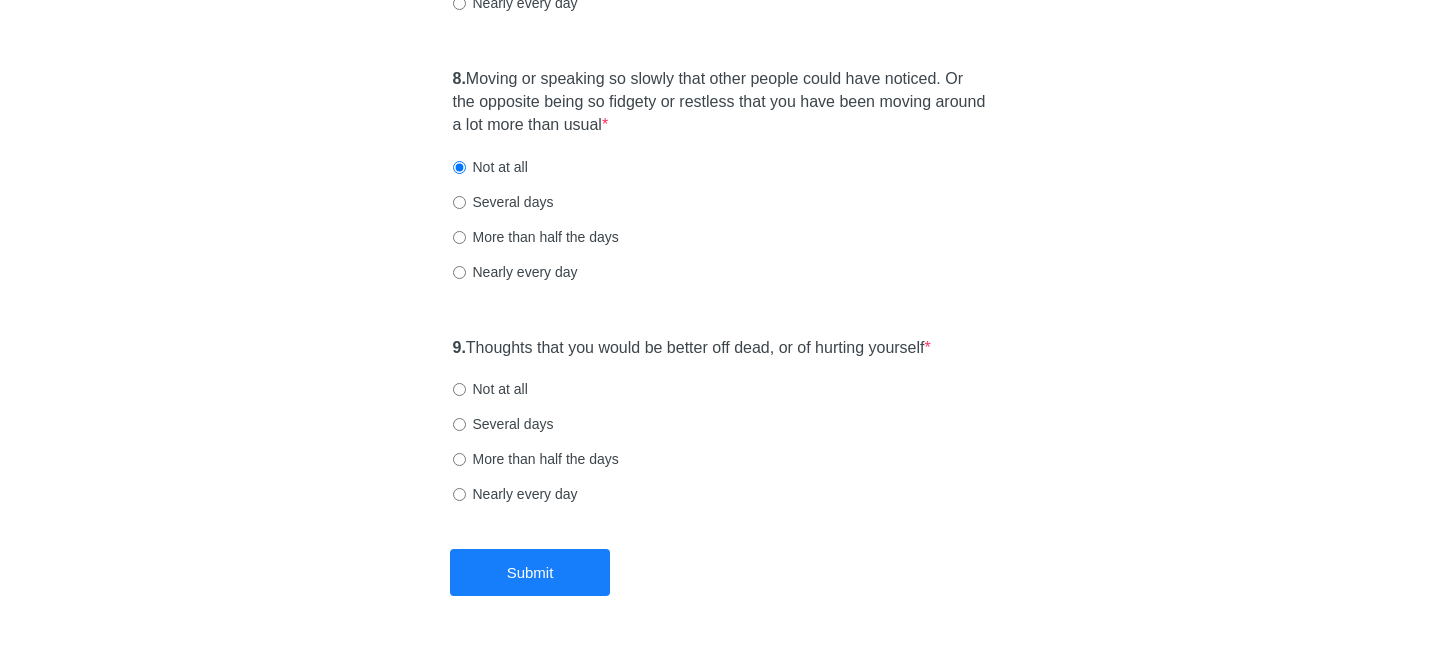 click on "Not at all" at bounding box center (490, 389) 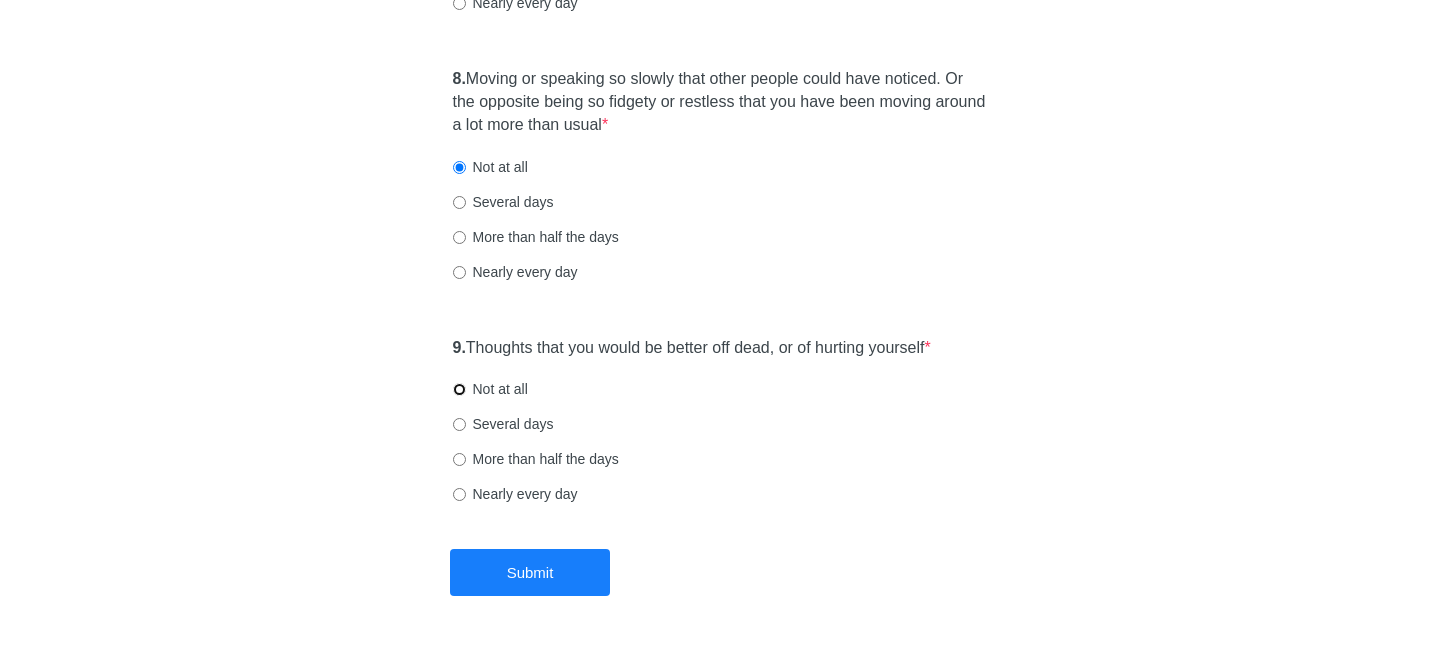 click on "Not at all" at bounding box center [459, 389] 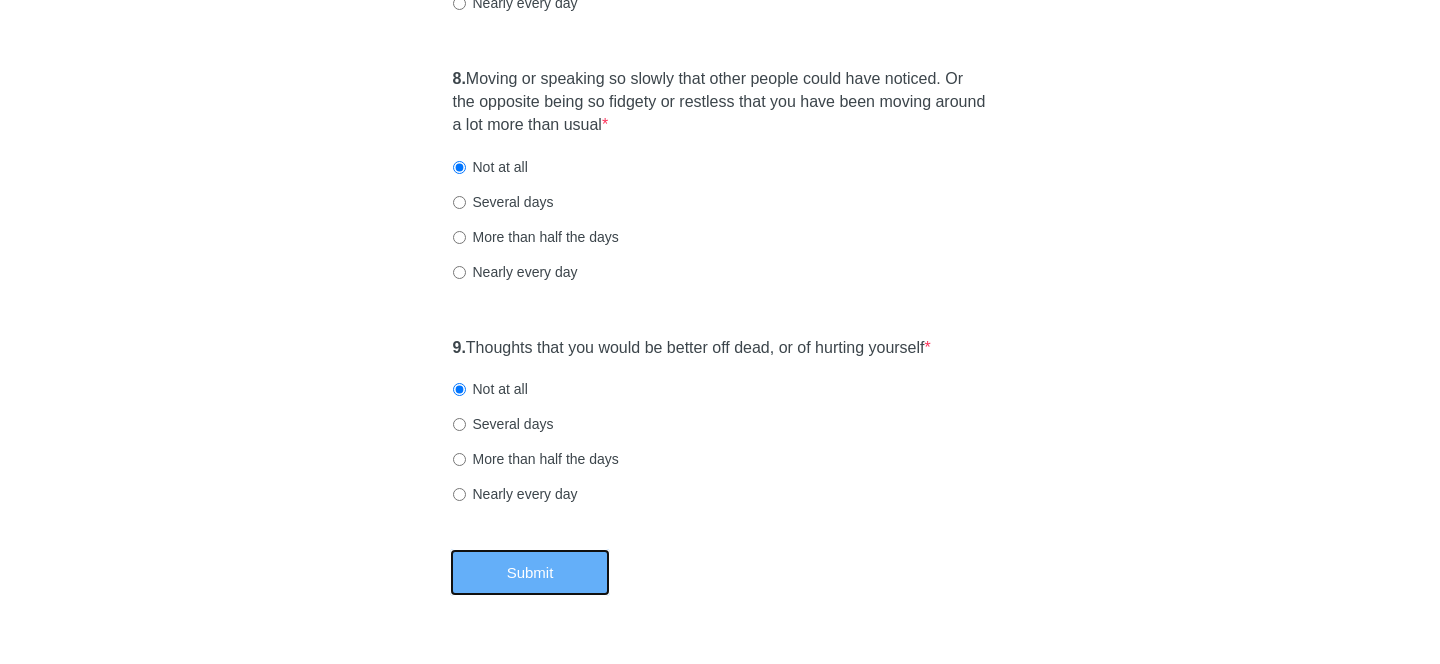 click on "Submit" at bounding box center [530, 572] 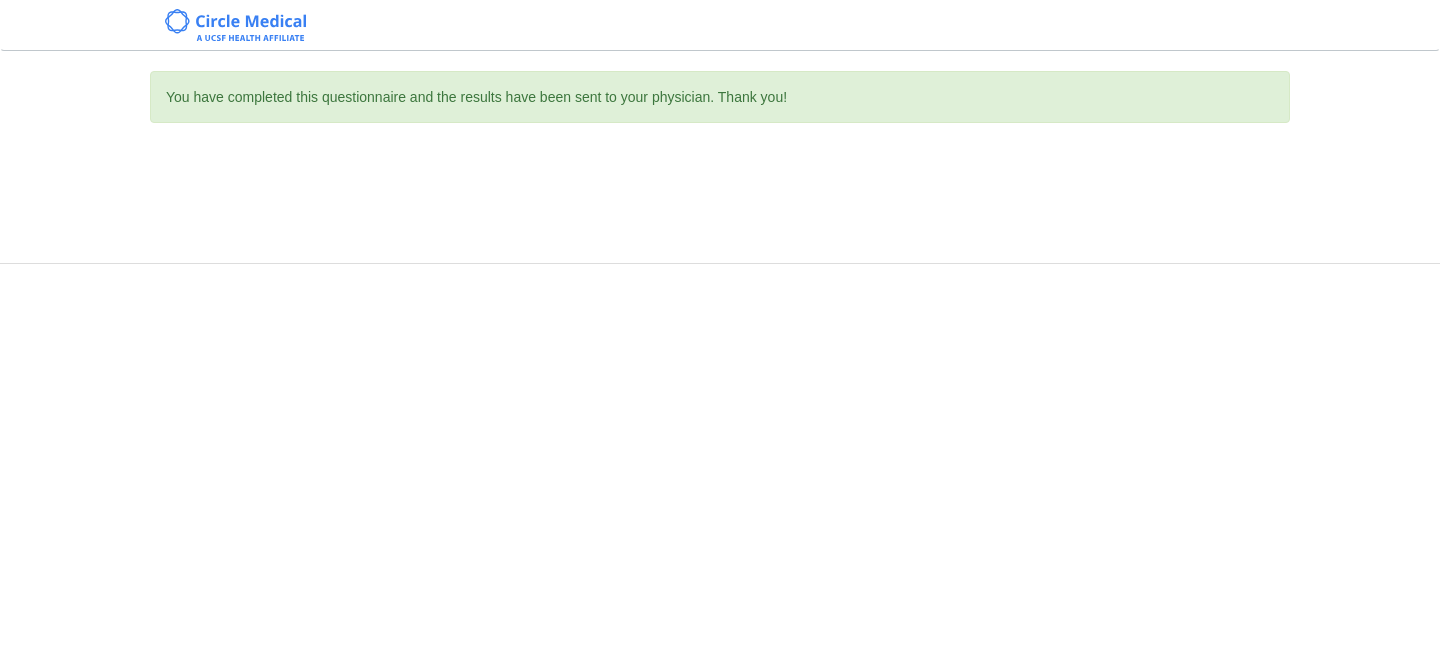 scroll, scrollTop: 0, scrollLeft: 0, axis: both 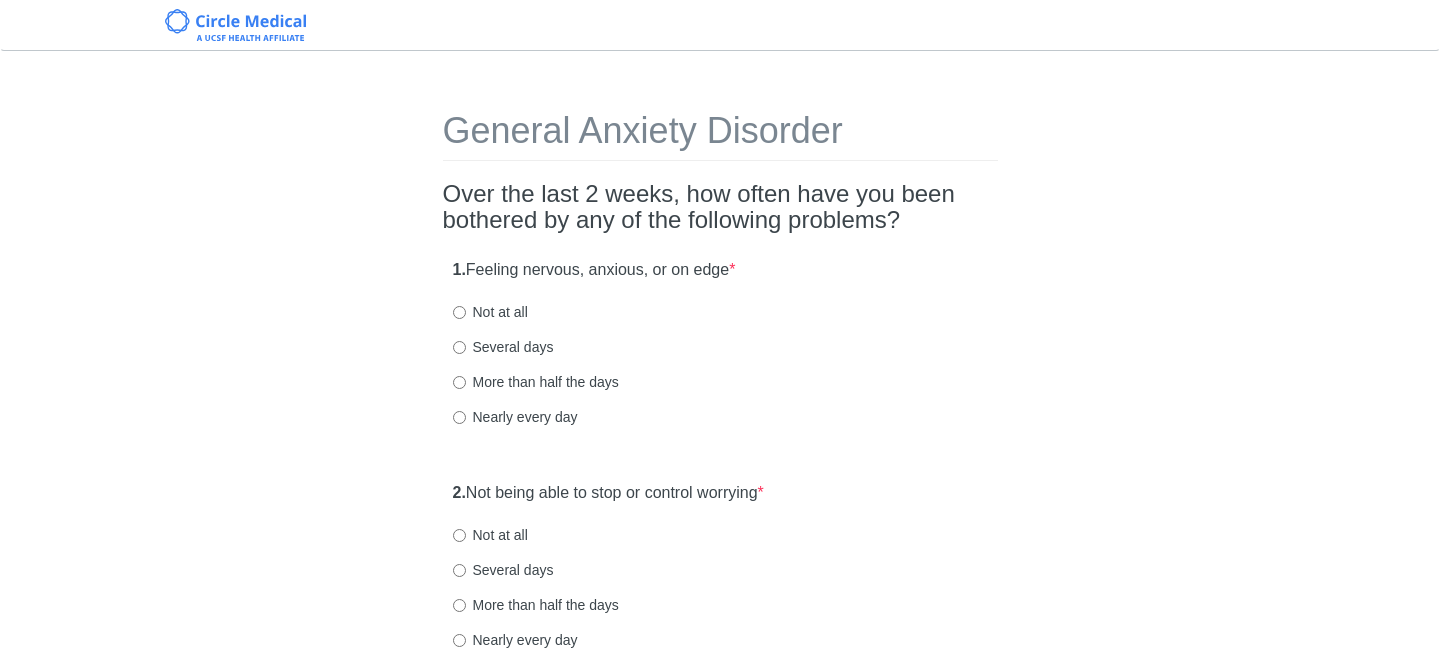 click on "Several days" at bounding box center [503, 347] 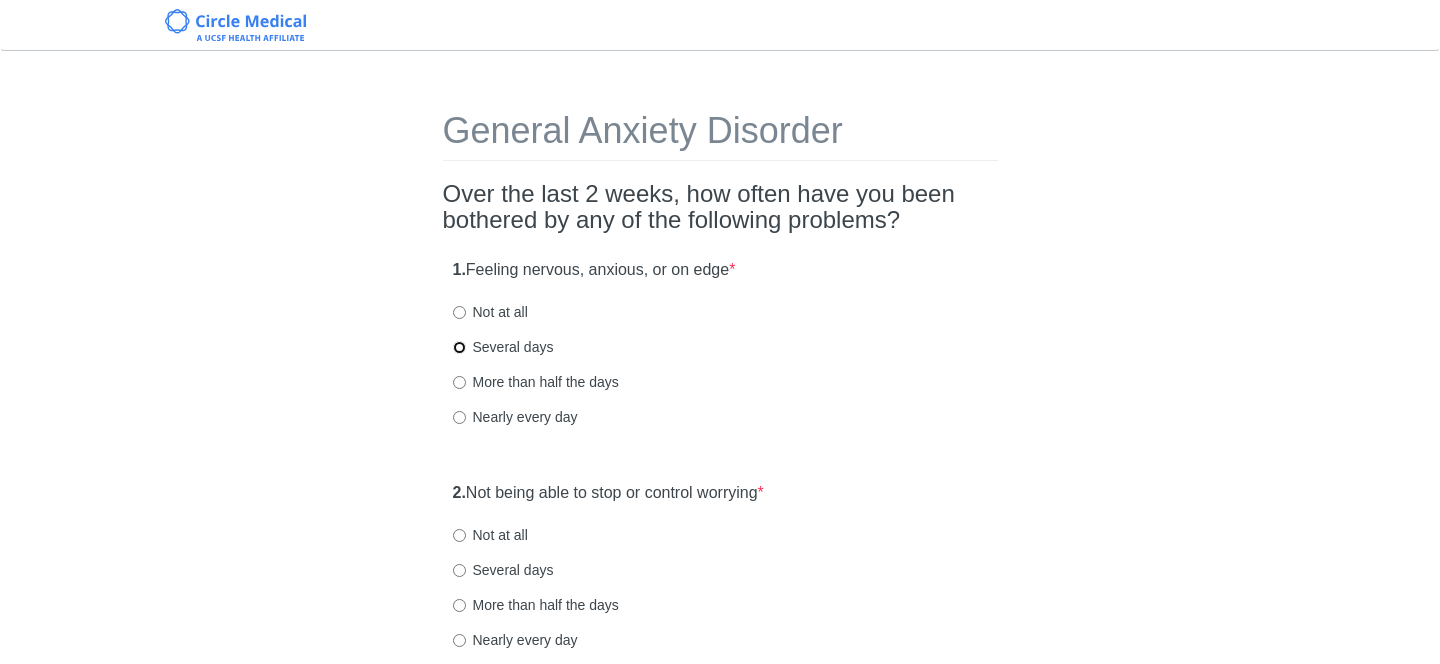 click on "Several days" at bounding box center (459, 347) 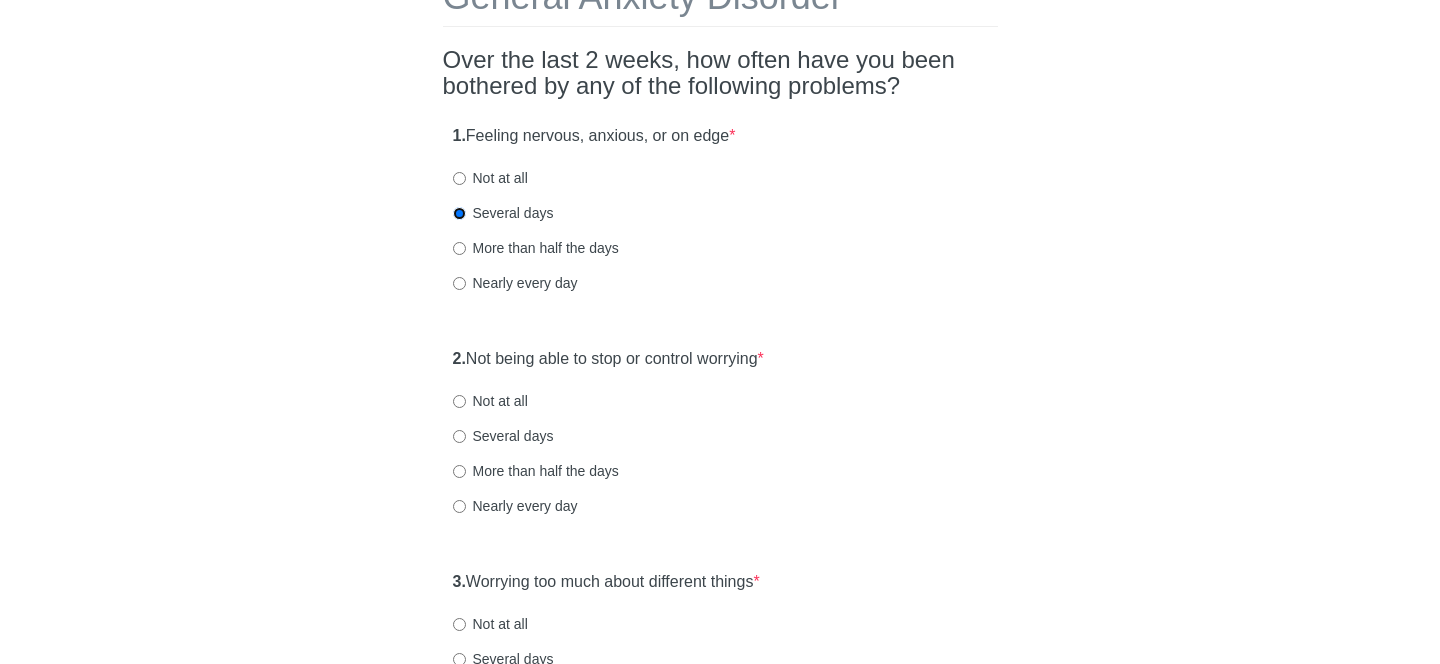 scroll, scrollTop: 170, scrollLeft: 0, axis: vertical 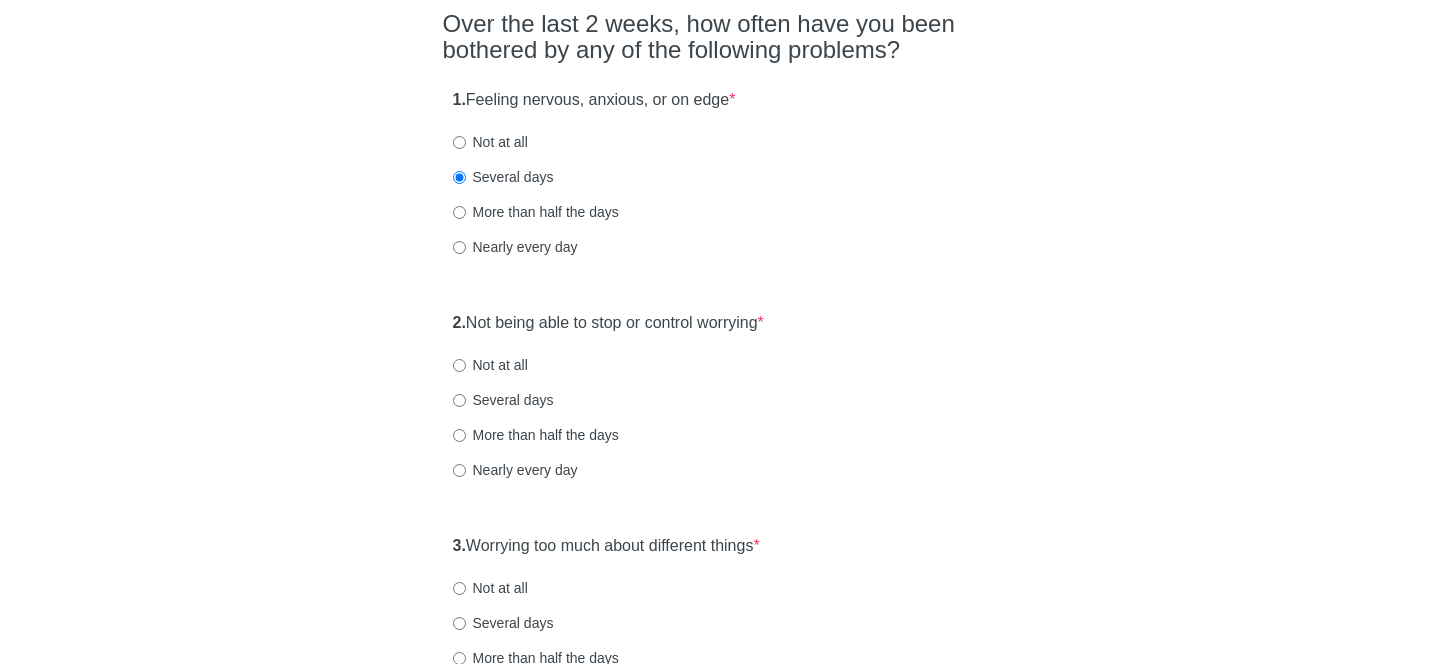 click on "2.  Not being able to stop or control worrying  * Not at all Several days More than half the days Nearly every day" at bounding box center (720, 406) 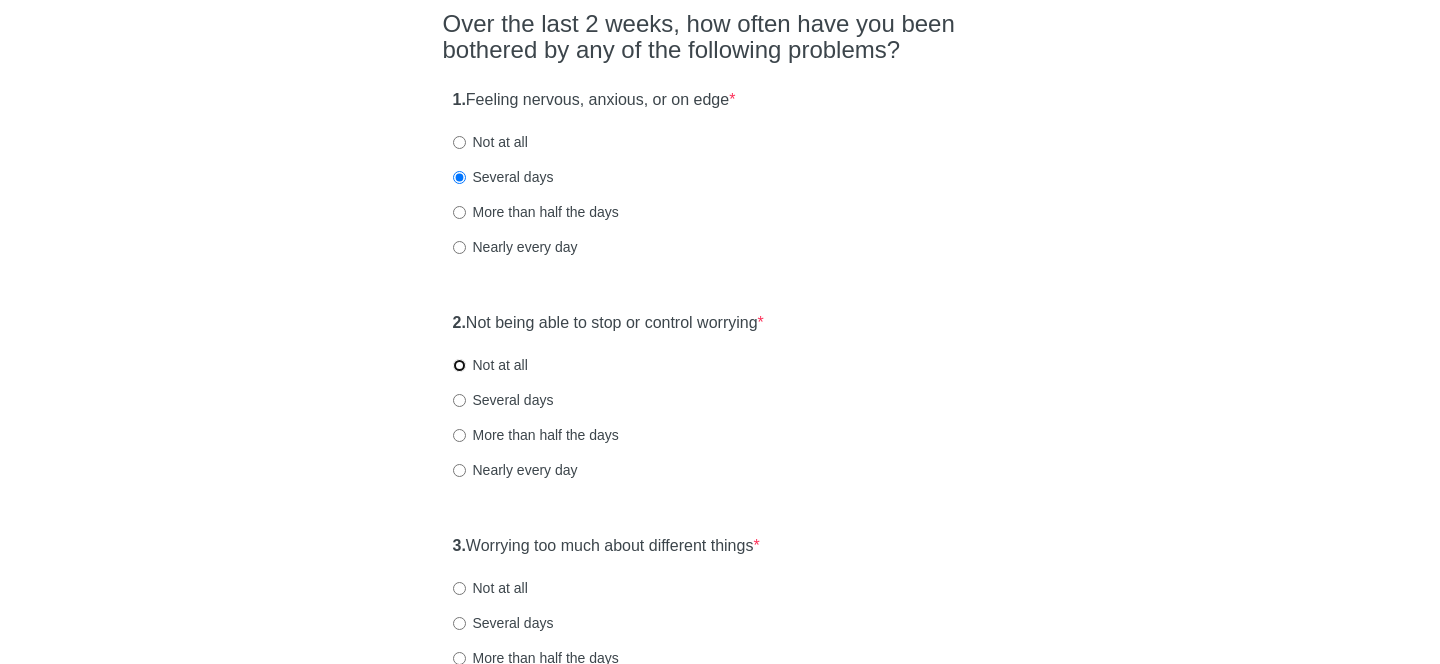 radio on "true" 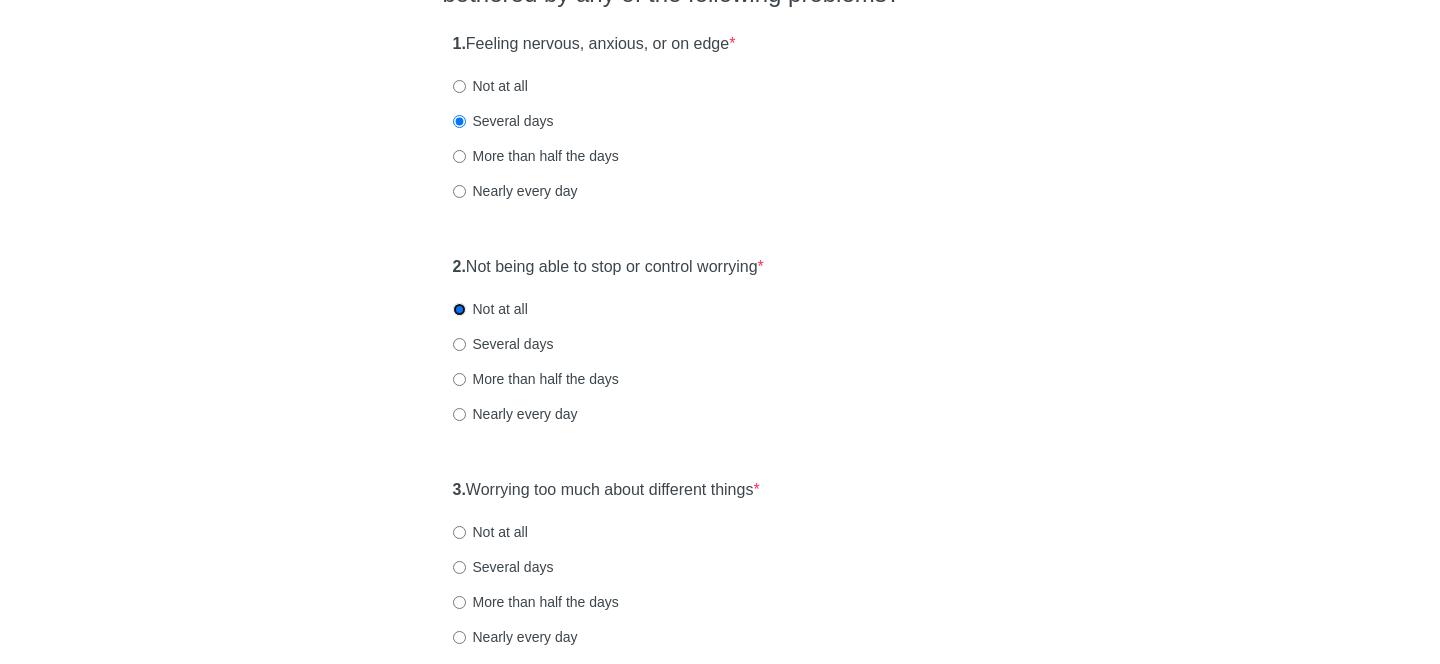 scroll, scrollTop: 227, scrollLeft: 0, axis: vertical 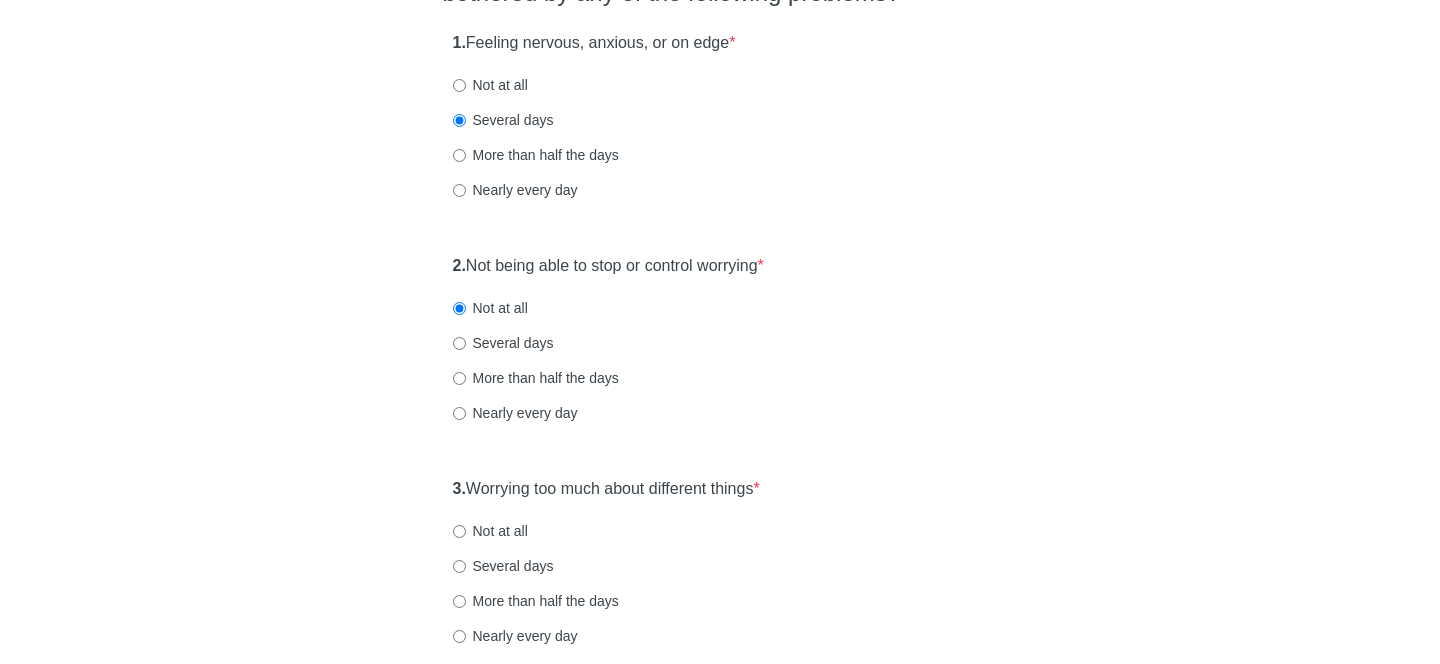 click on "Several days" at bounding box center (503, 343) 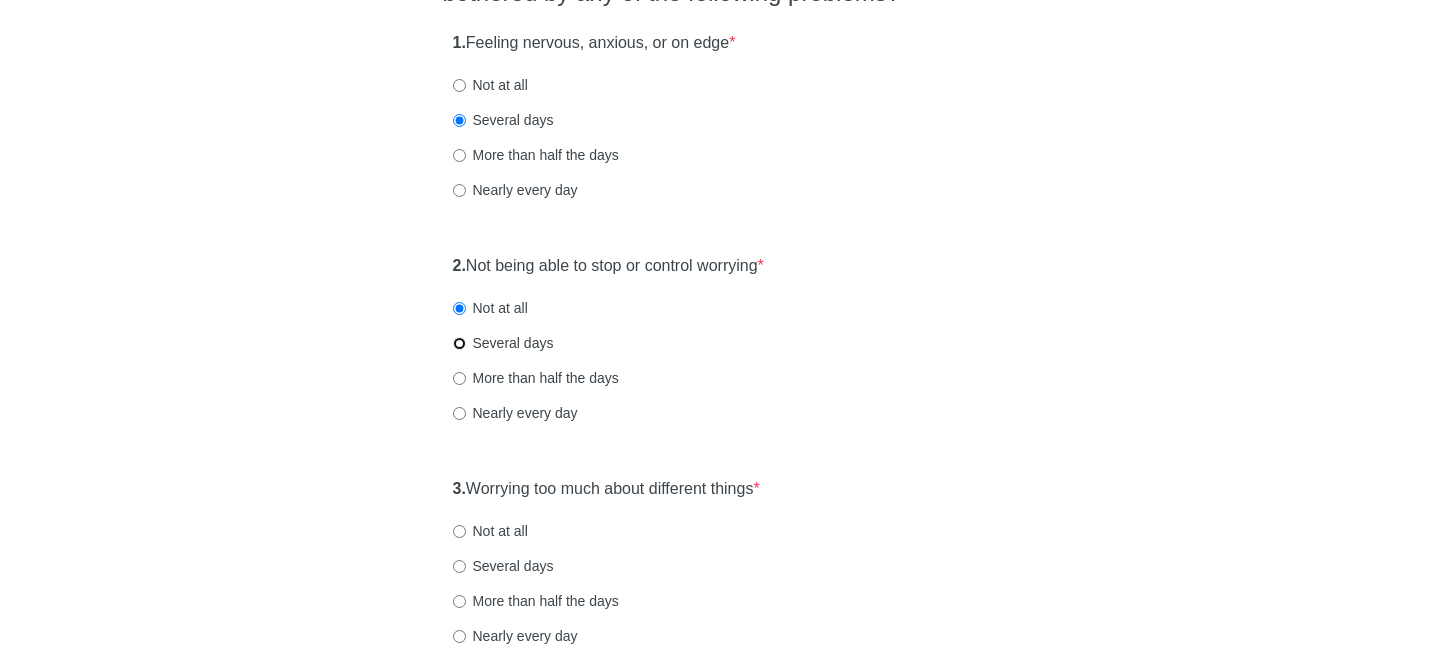 click on "Several days" at bounding box center (459, 343) 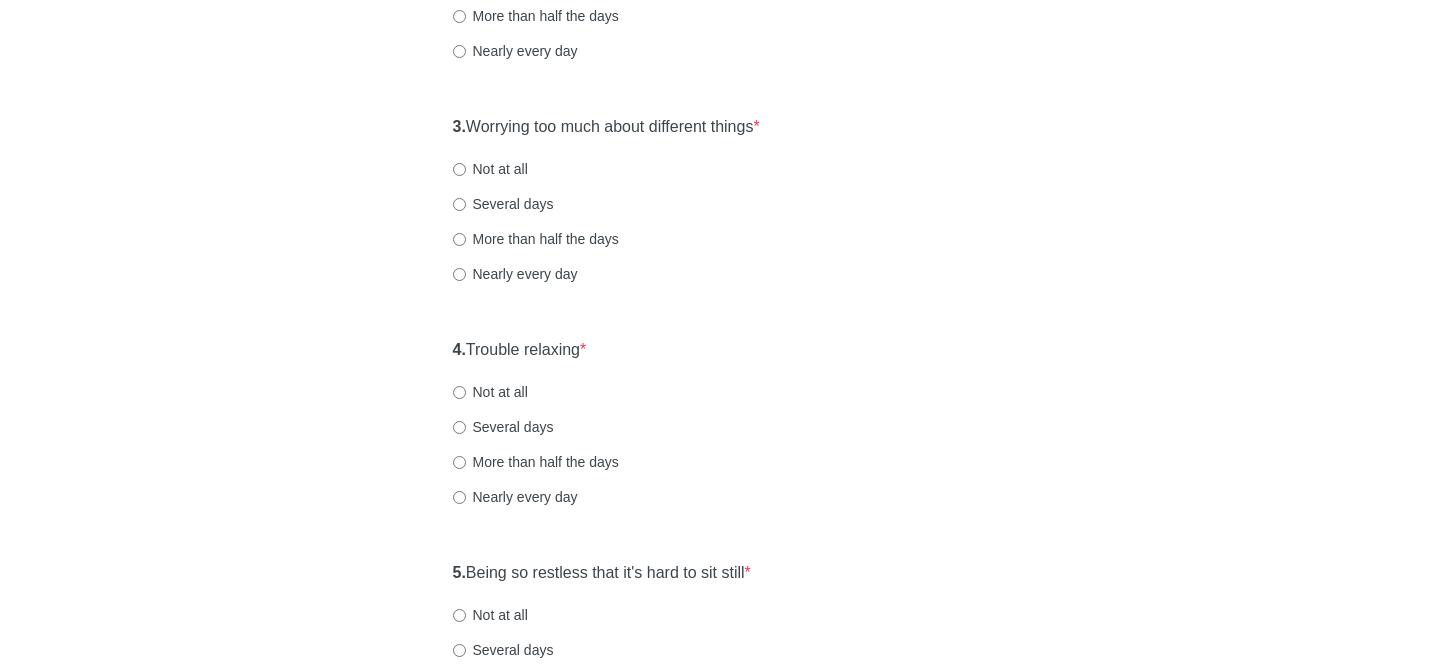 scroll, scrollTop: 618, scrollLeft: 0, axis: vertical 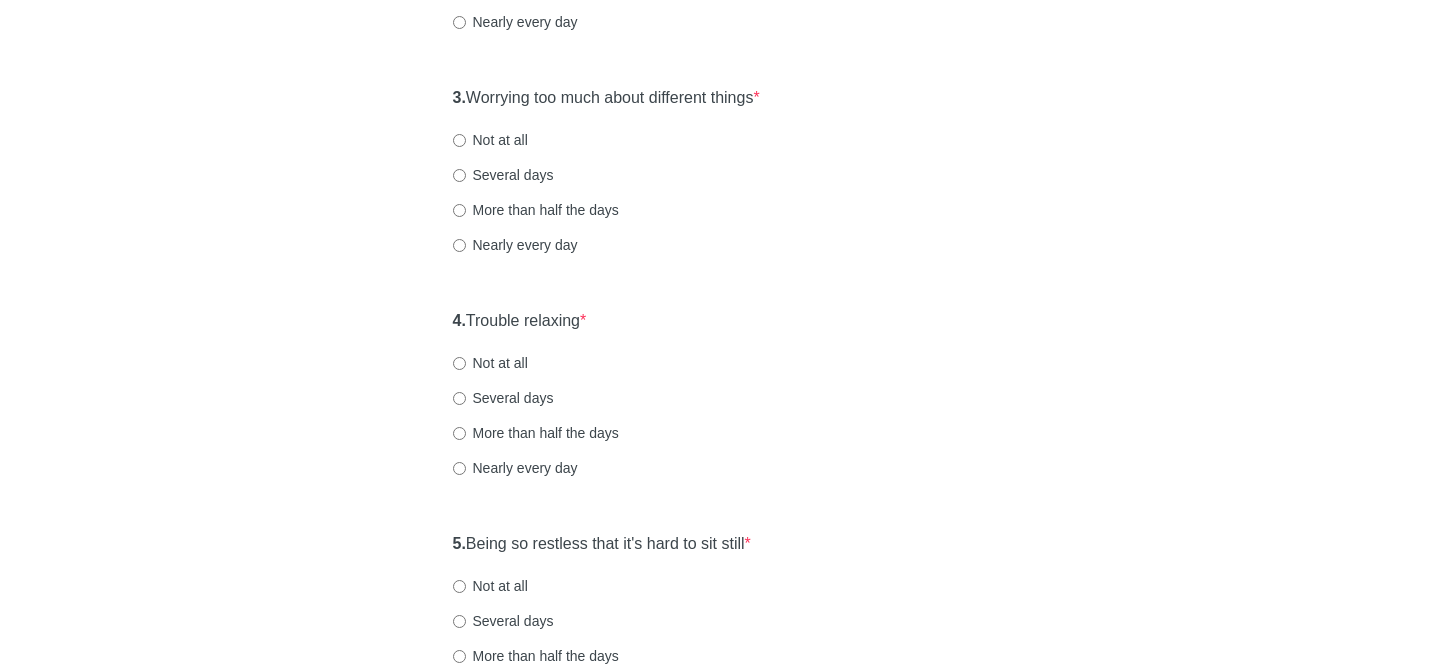 click on "Several days" at bounding box center (503, 175) 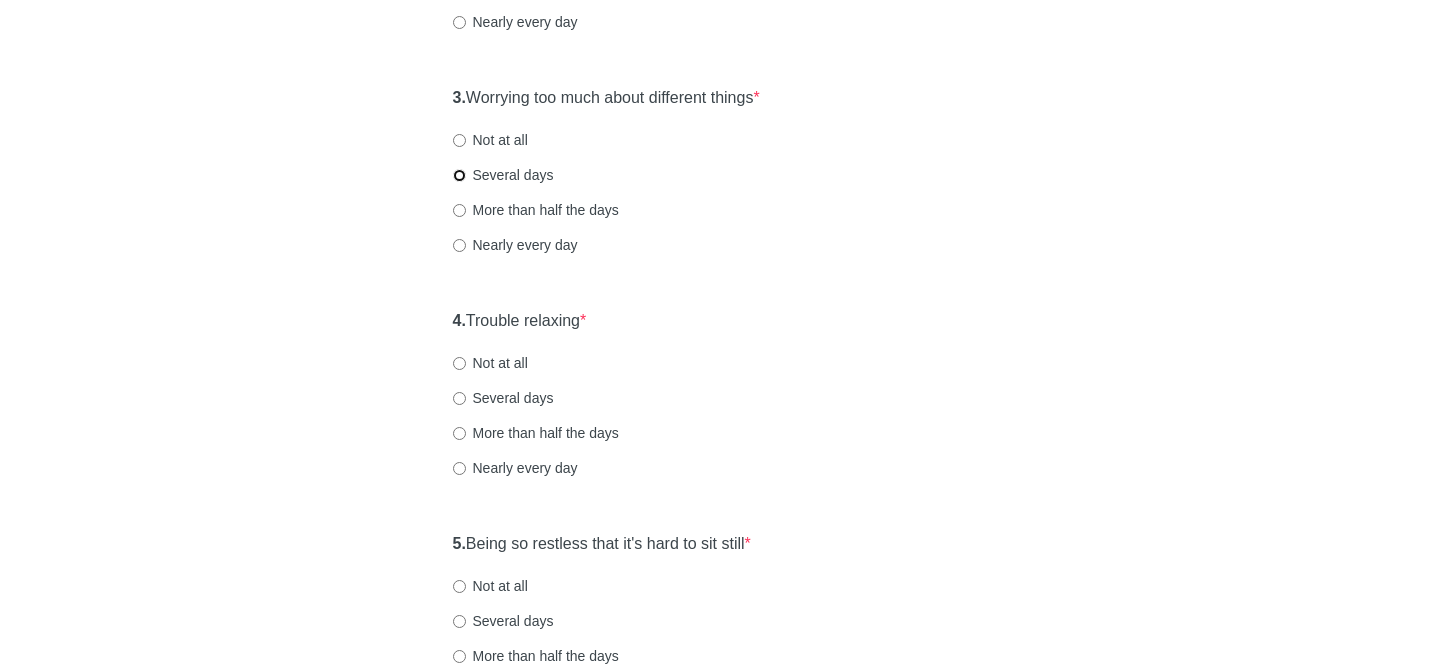 click on "Several days" at bounding box center [459, 175] 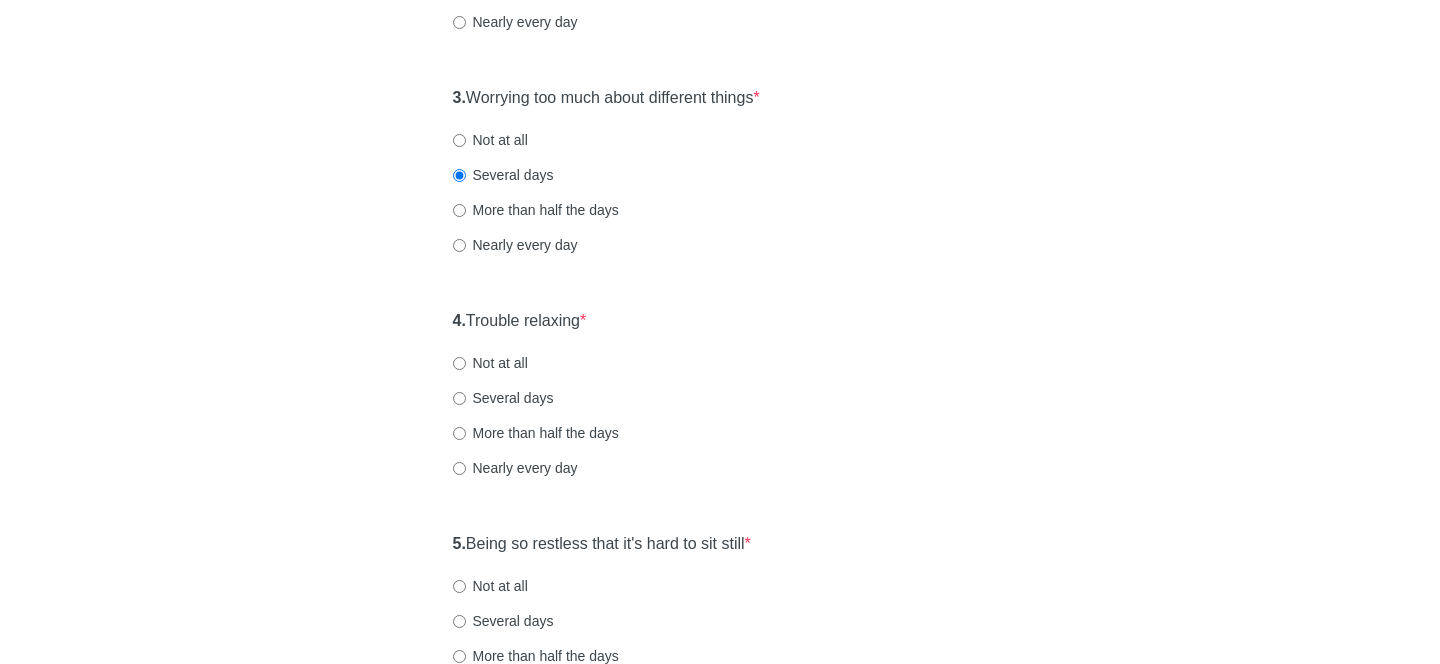 click on "Several days" at bounding box center (503, 398) 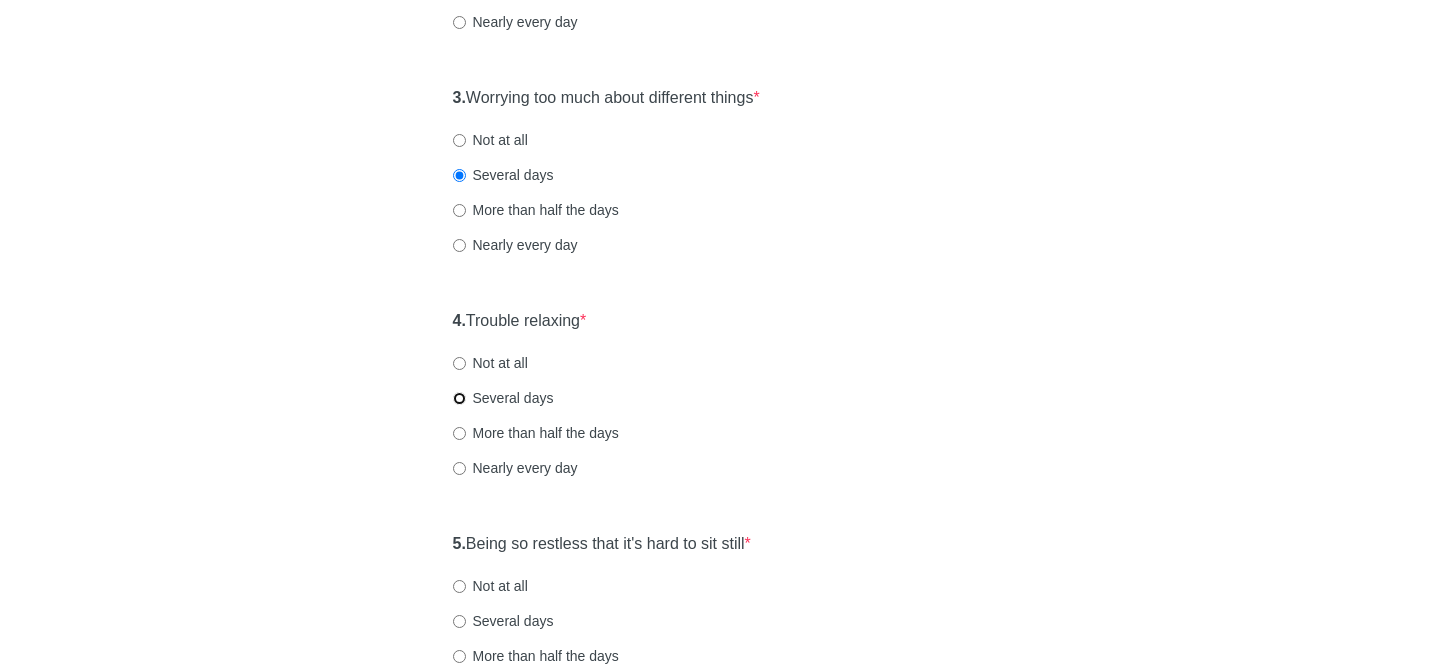 radio on "true" 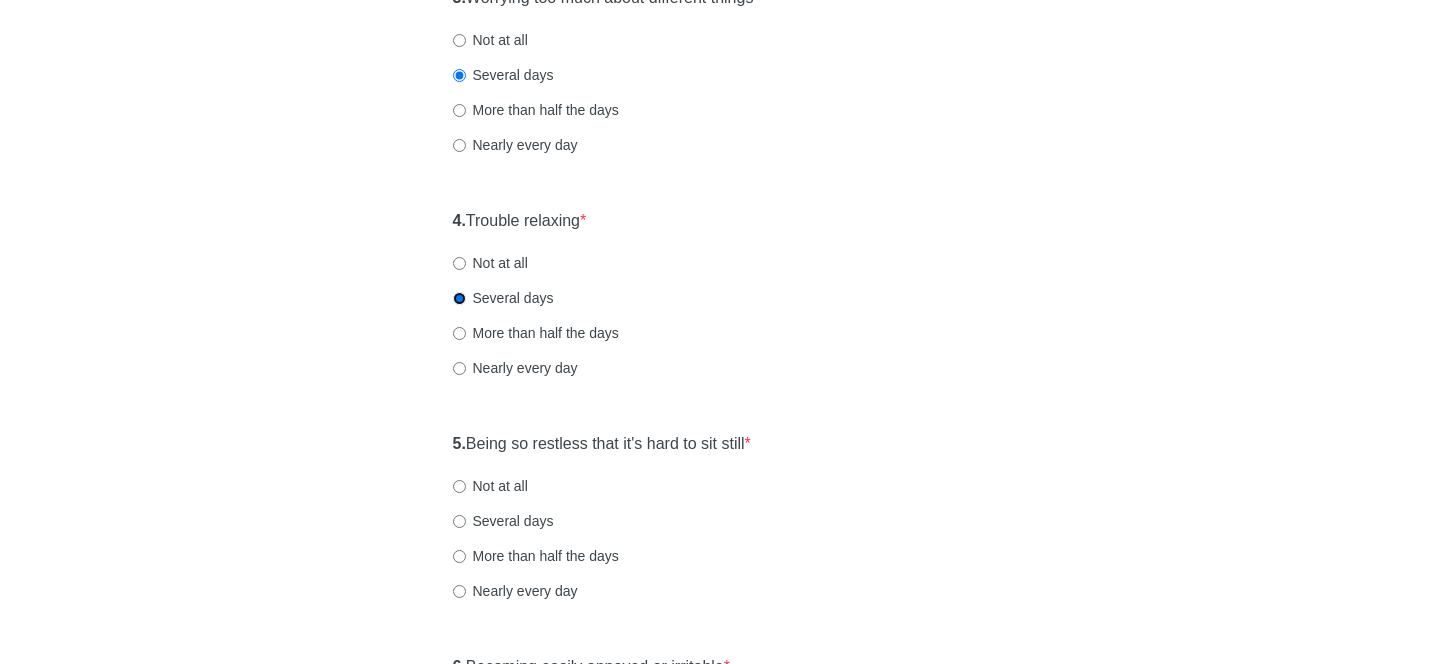 scroll, scrollTop: 806, scrollLeft: 0, axis: vertical 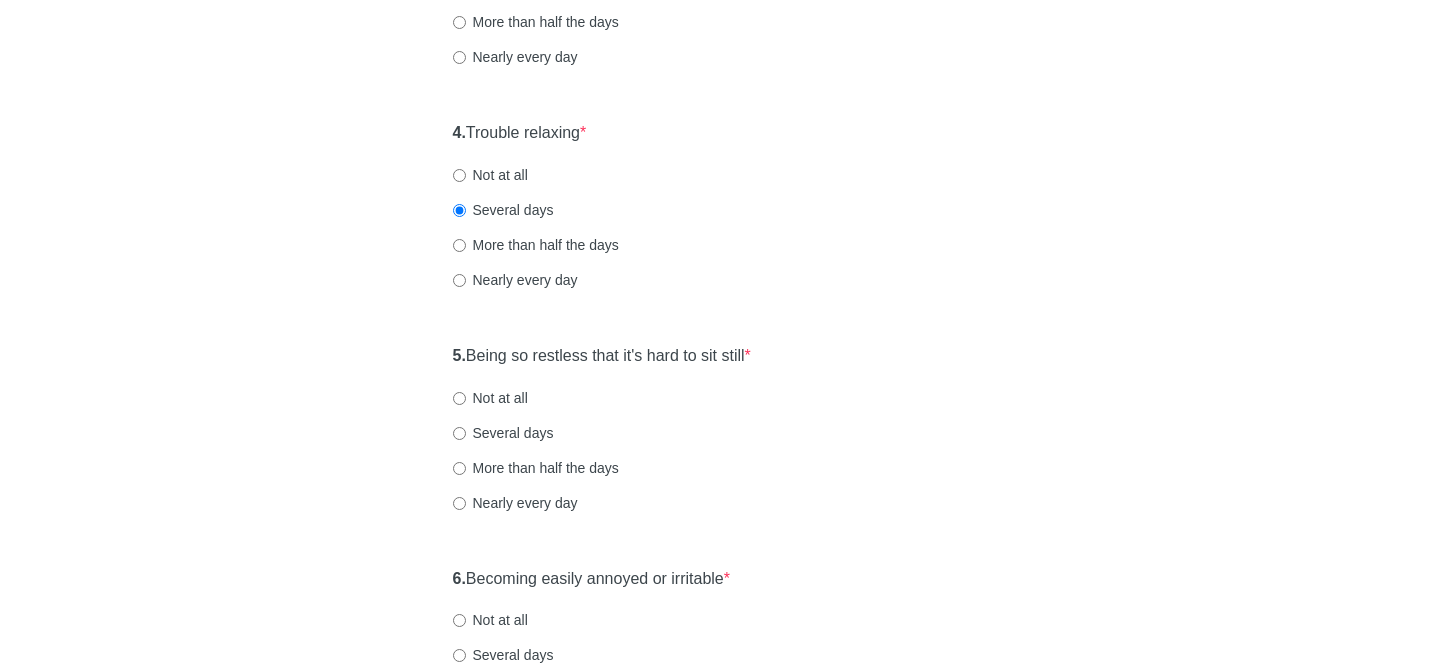 click on "Not at all" at bounding box center (490, 175) 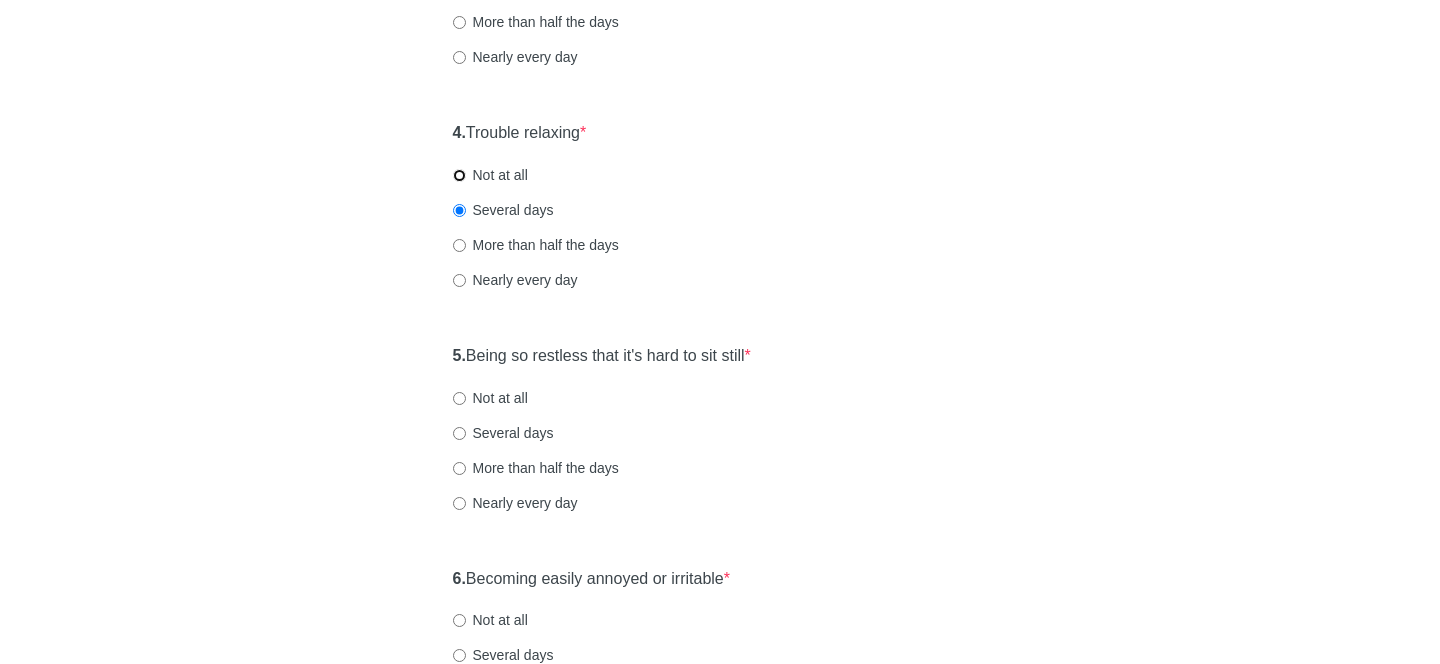 click on "Not at all" at bounding box center [459, 175] 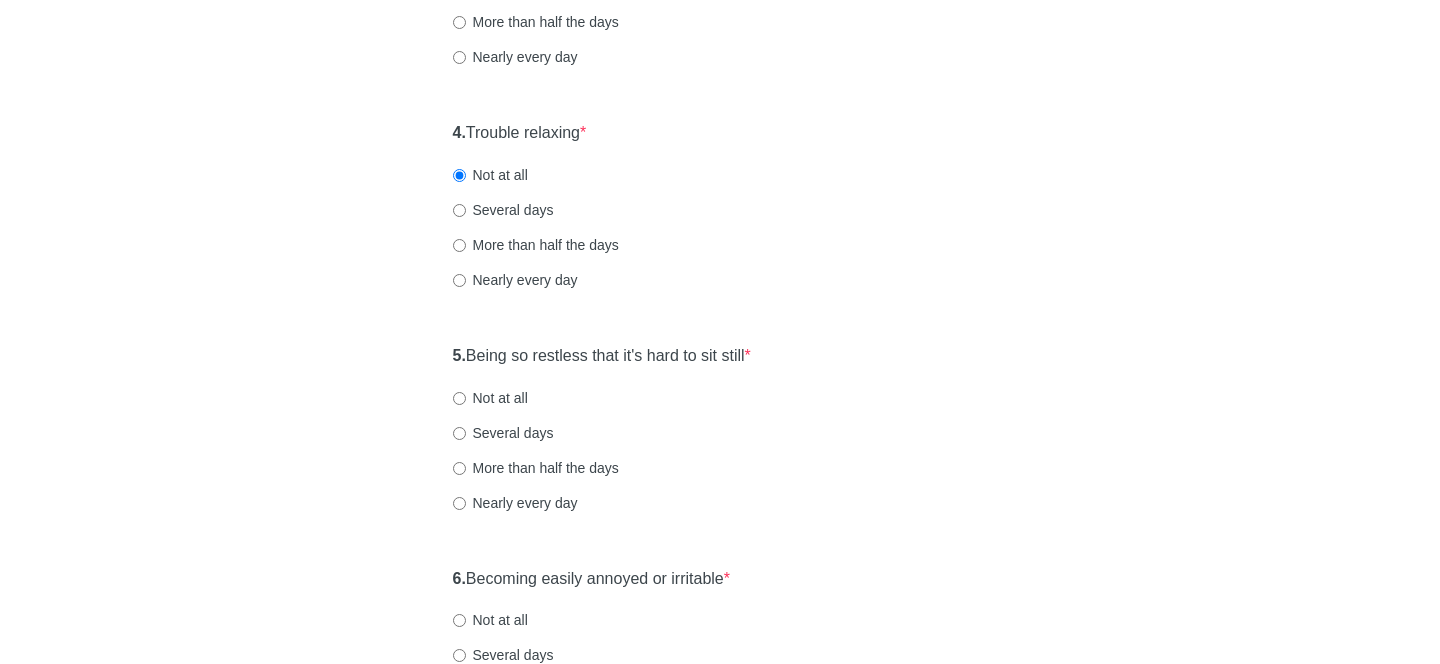 click on "Not at all" at bounding box center [490, 398] 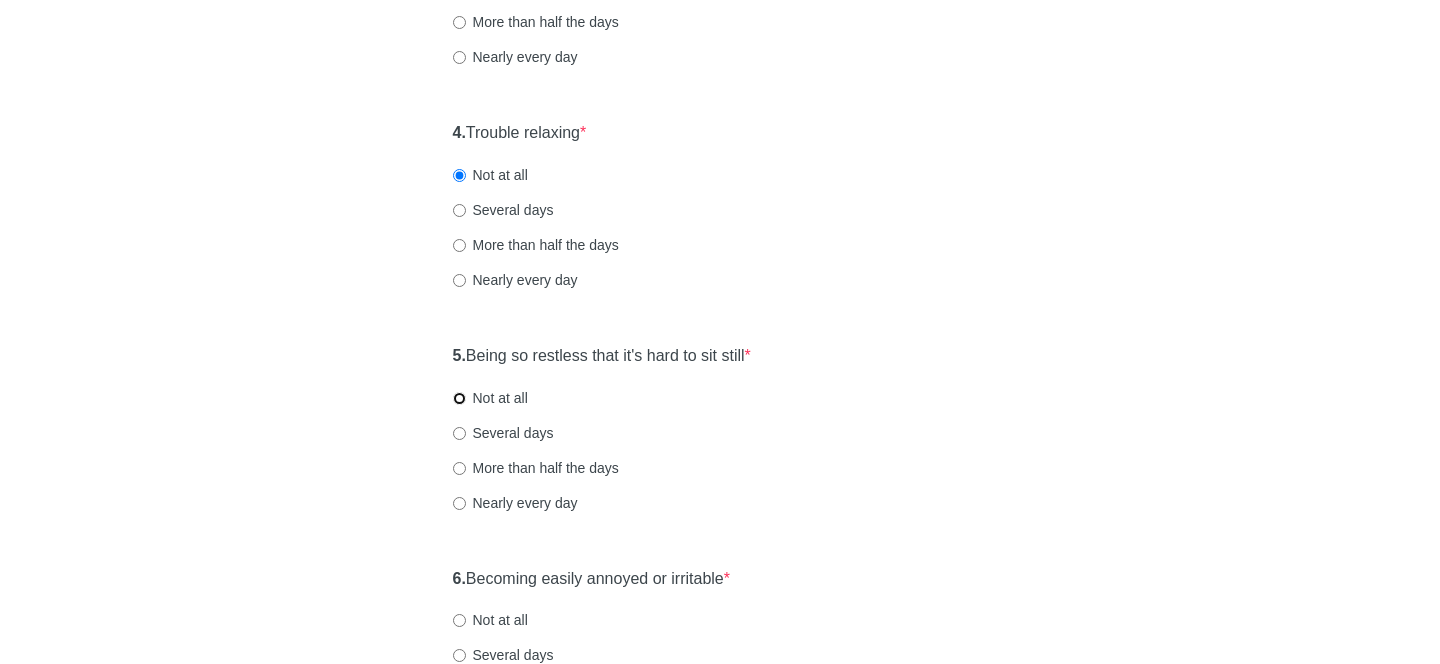 click on "Not at all" at bounding box center (459, 398) 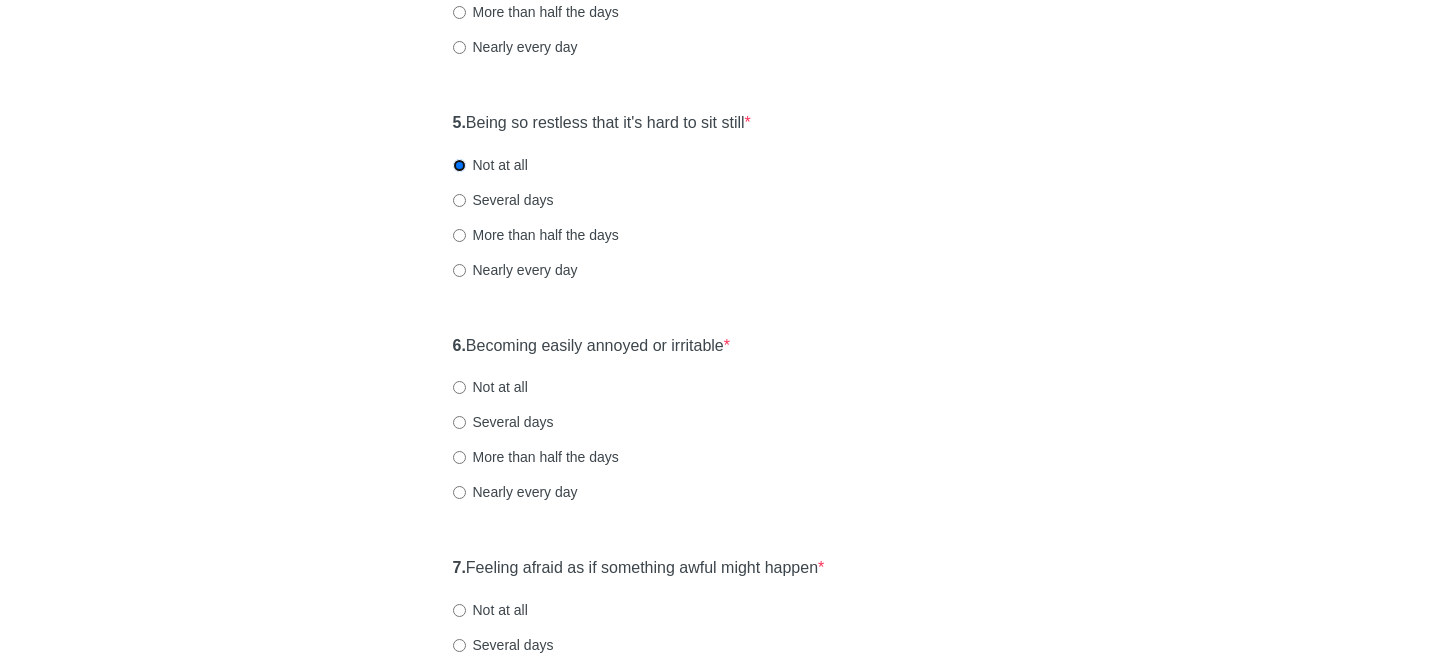scroll, scrollTop: 1050, scrollLeft: 0, axis: vertical 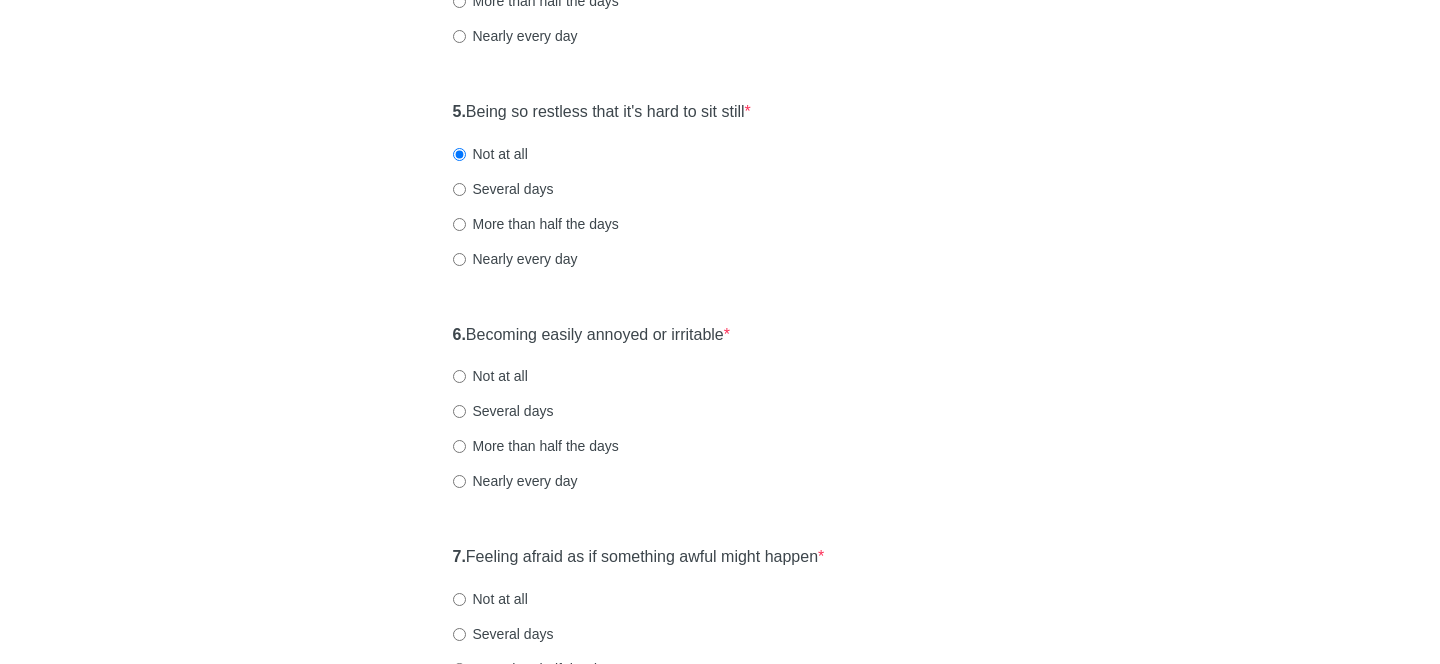 click on "Not at all" at bounding box center [490, 376] 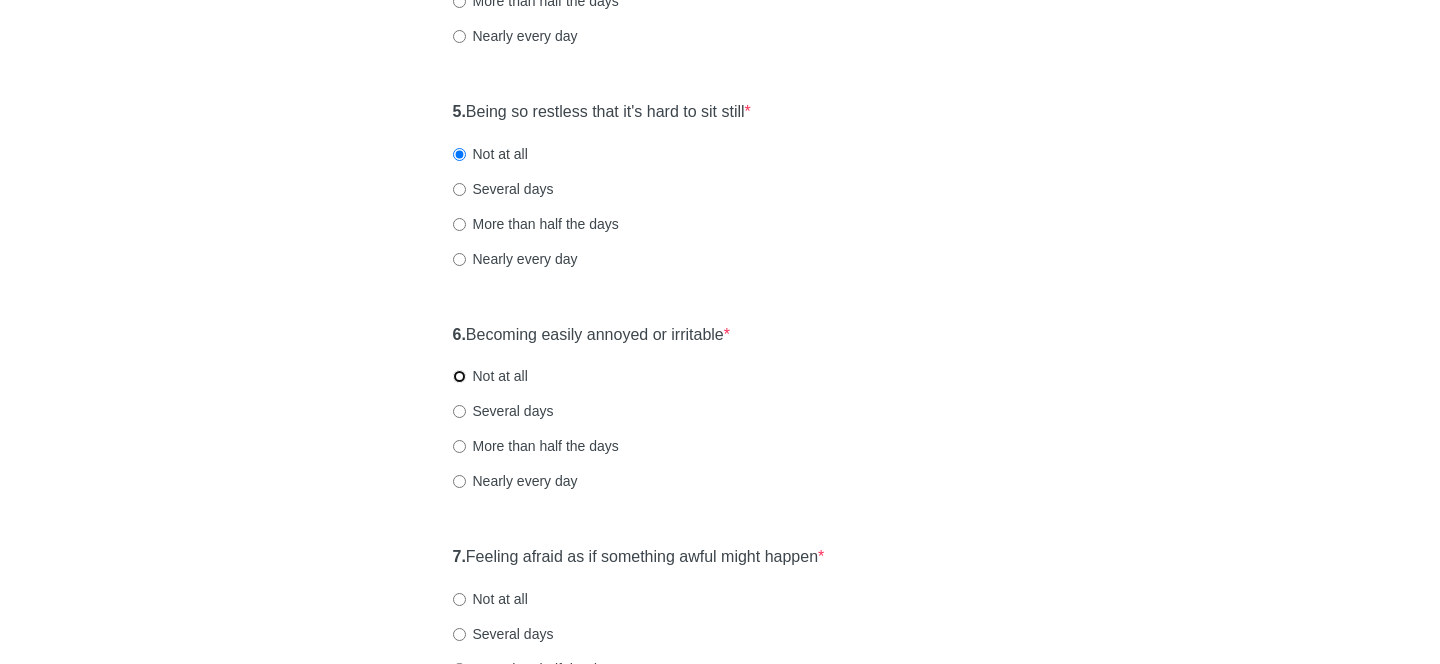 click on "Not at all" at bounding box center (459, 376) 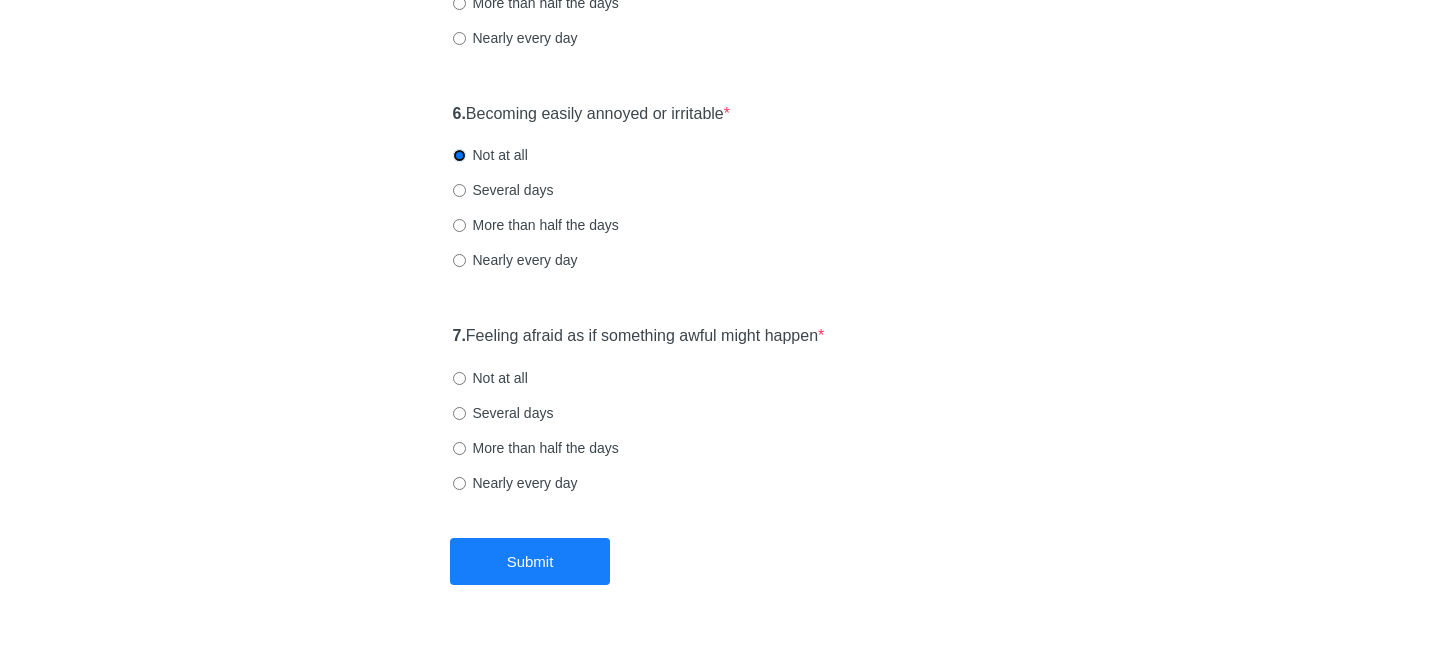 scroll, scrollTop: 1294, scrollLeft: 0, axis: vertical 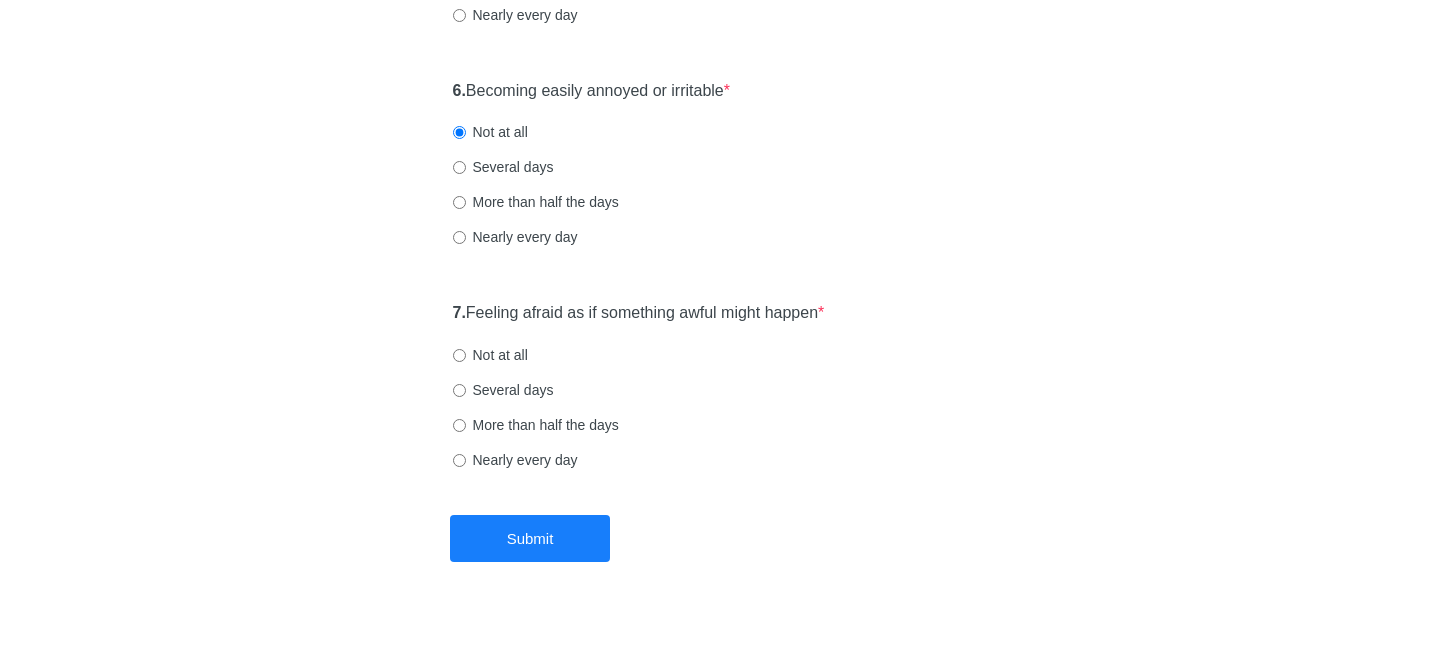 click on "Not at all" at bounding box center (490, 355) 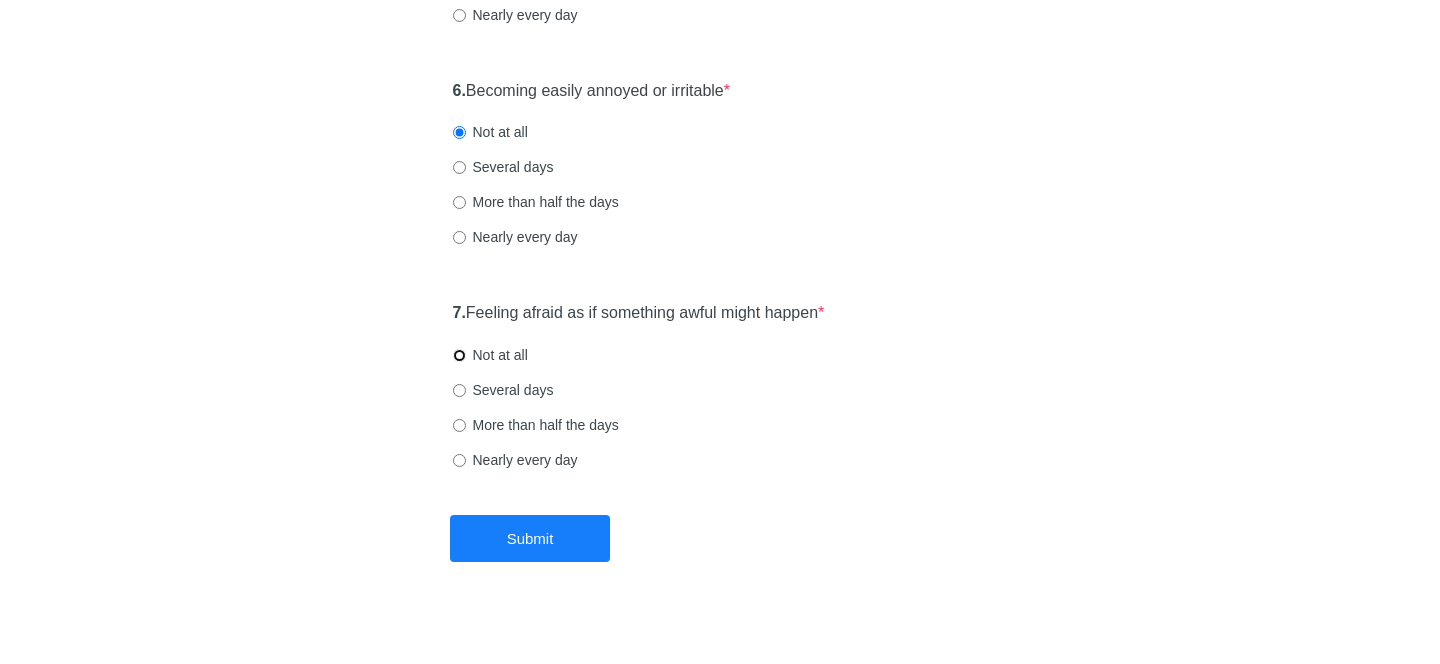 click on "Not at all" at bounding box center (459, 355) 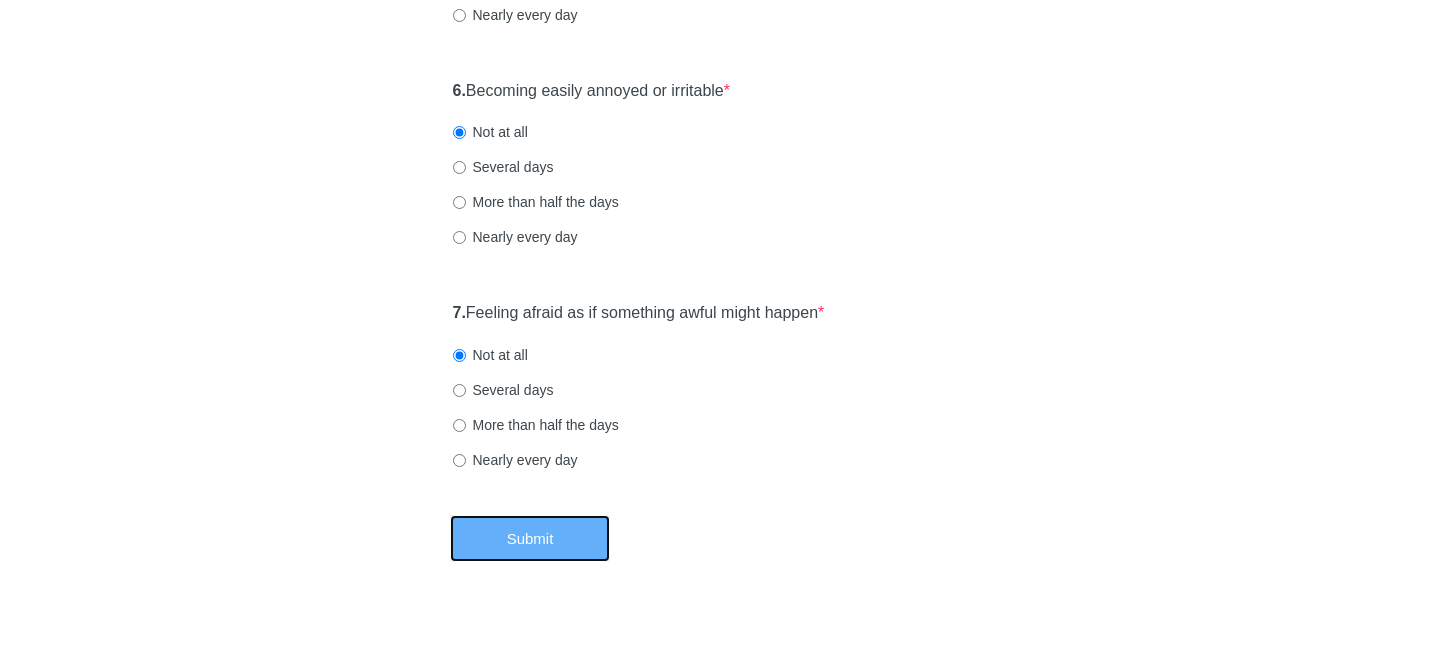 click on "Submit" at bounding box center [530, 538] 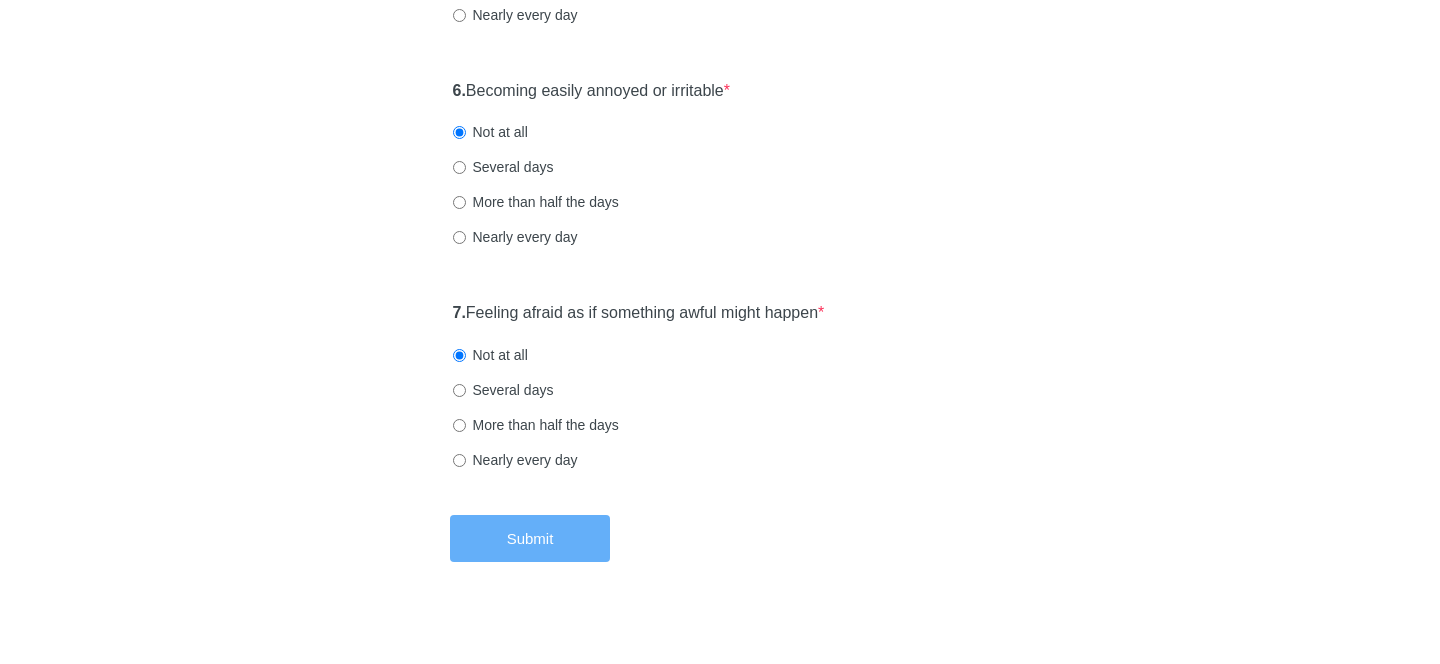 scroll, scrollTop: 0, scrollLeft: 0, axis: both 